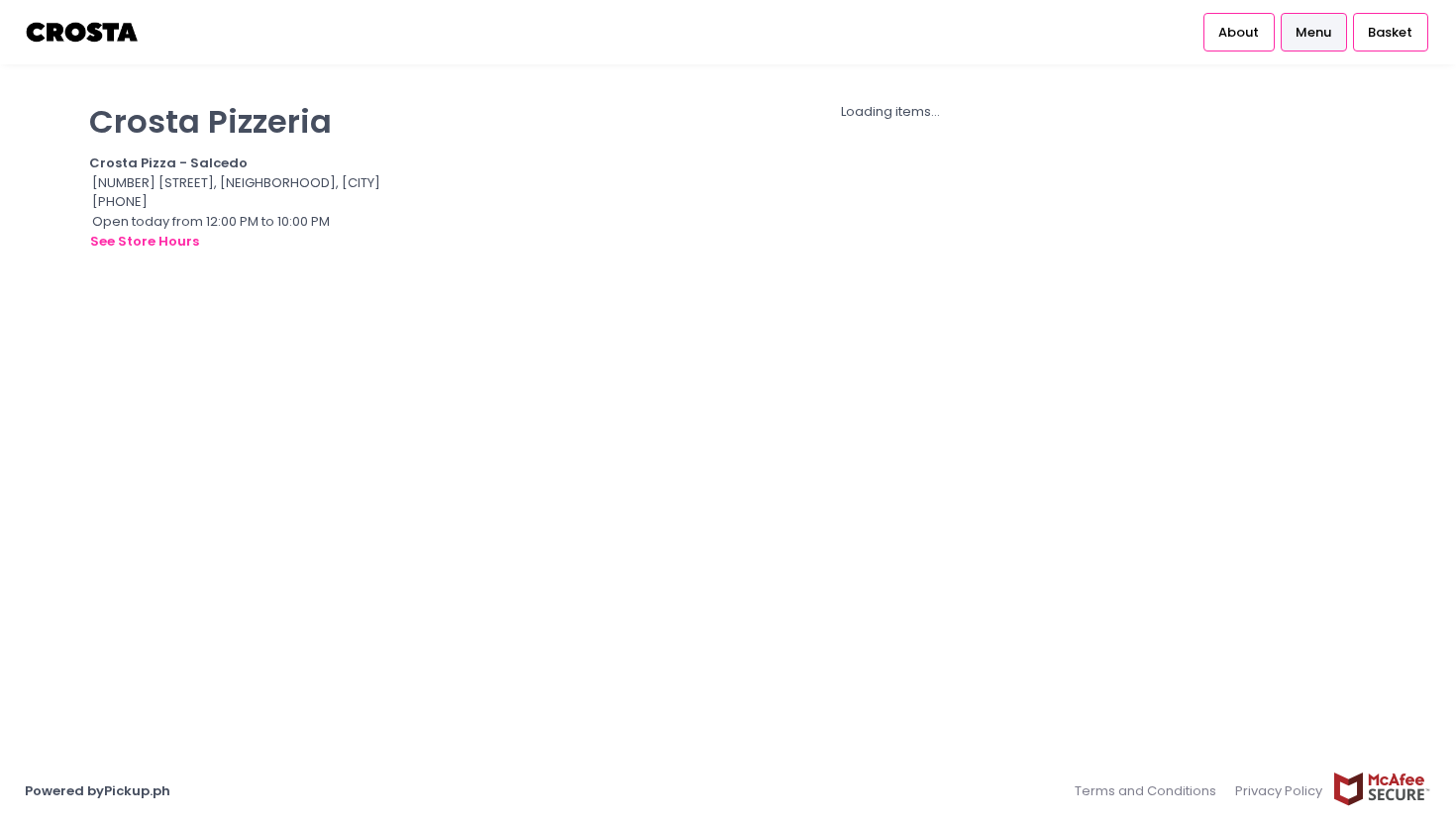 scroll, scrollTop: 0, scrollLeft: 0, axis: both 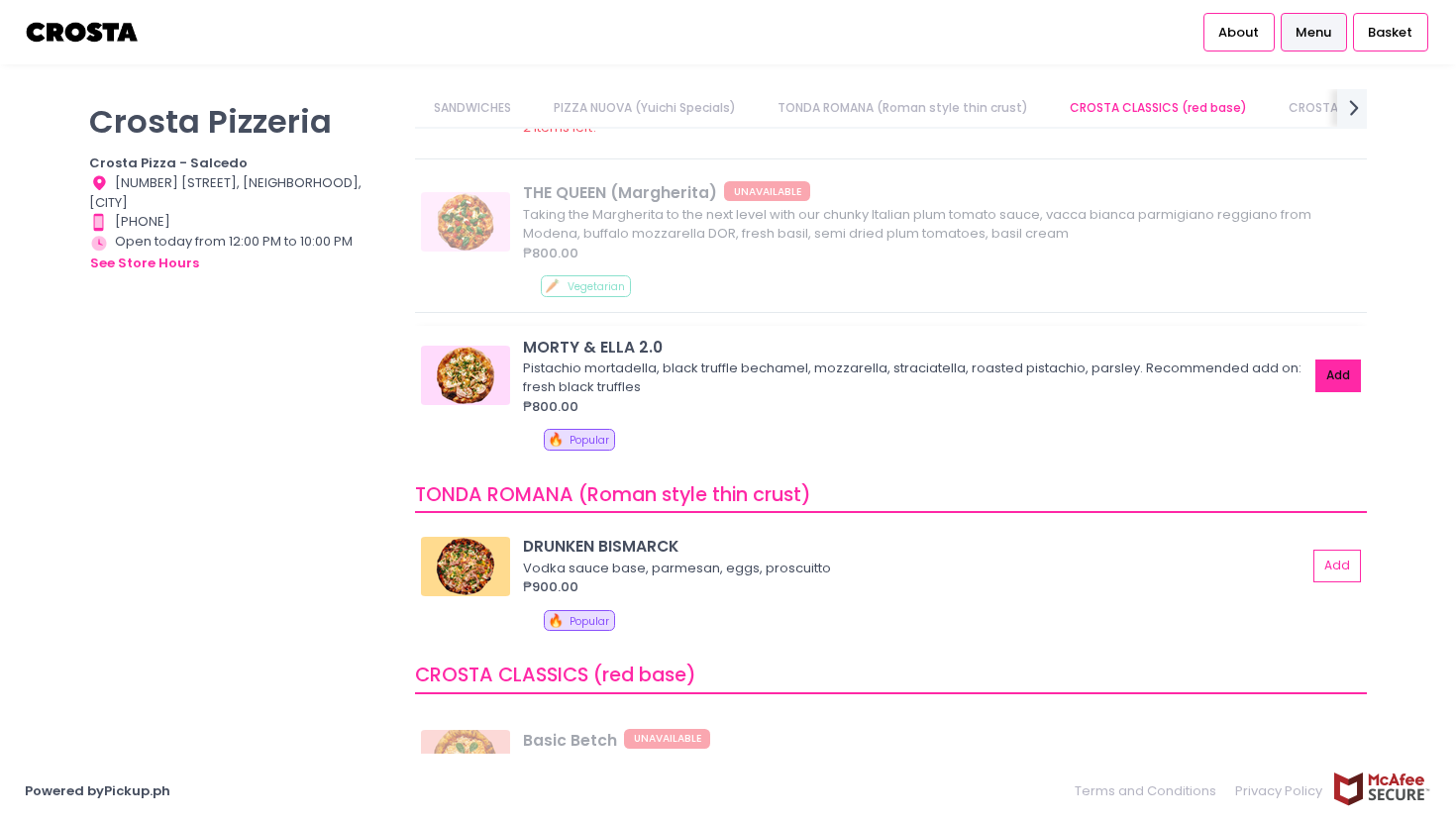 click on "Add" at bounding box center (1338, 375) 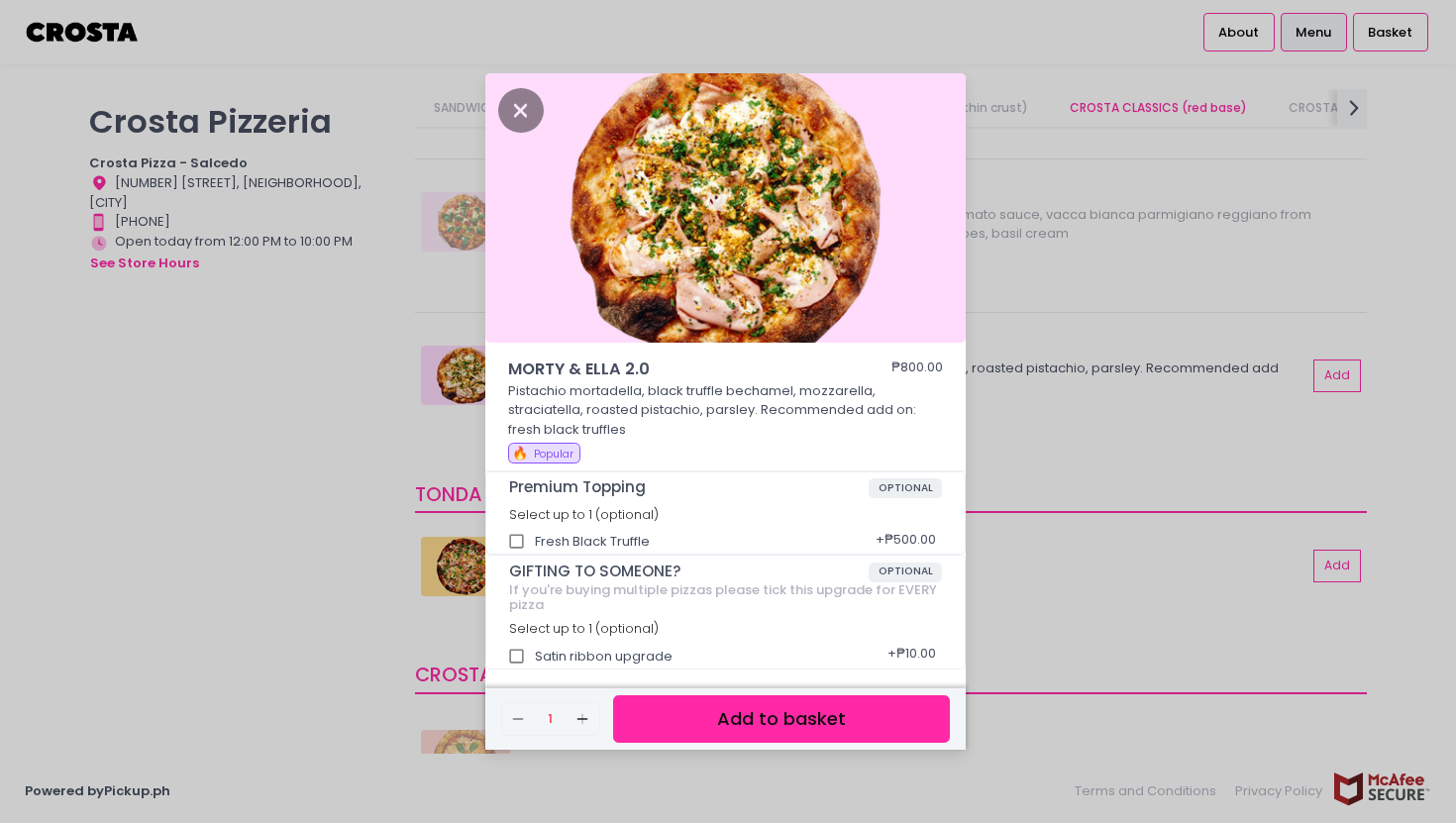 click on "Add to basket" at bounding box center [781, 719] 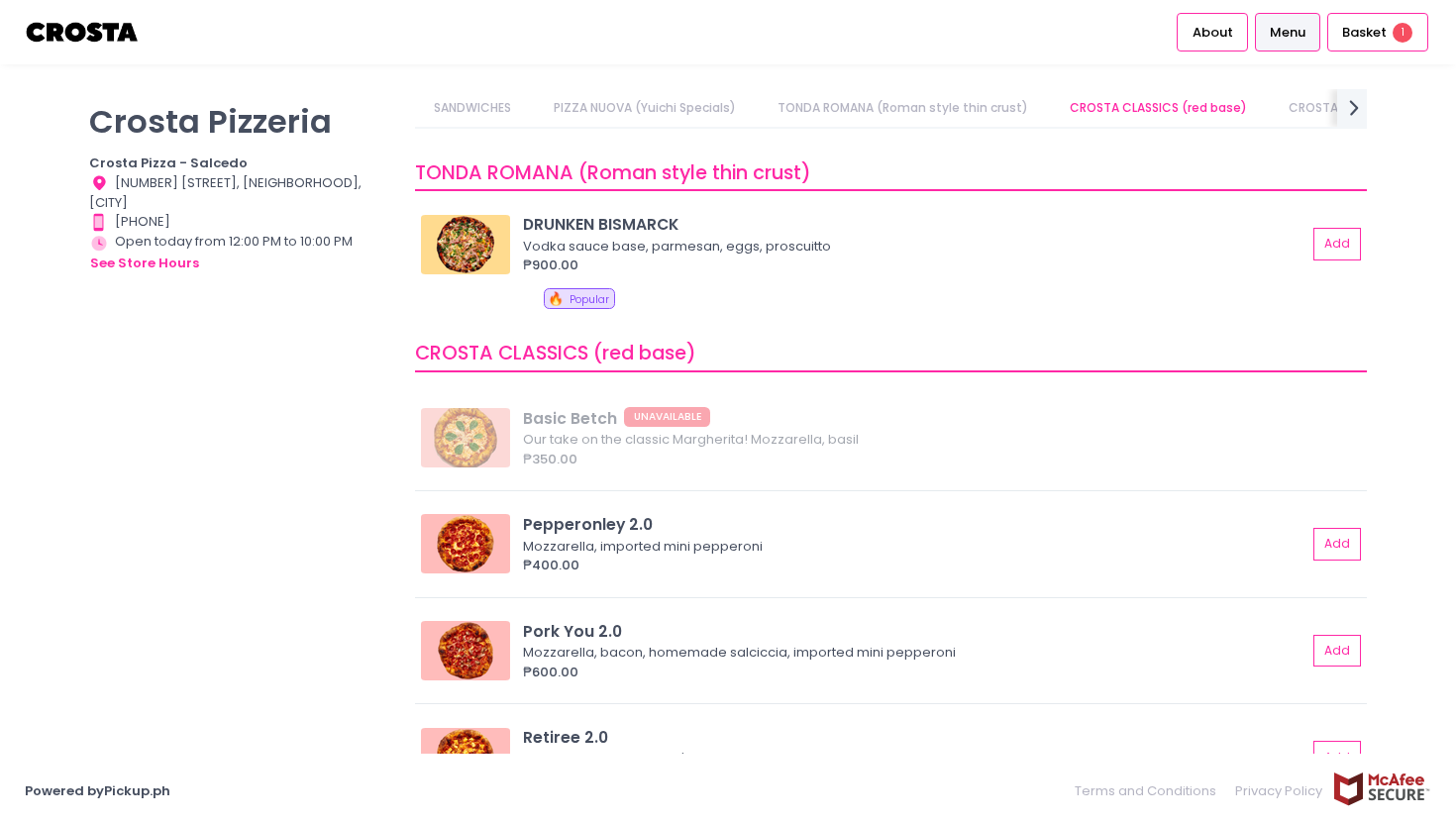 scroll, scrollTop: 693, scrollLeft: 0, axis: vertical 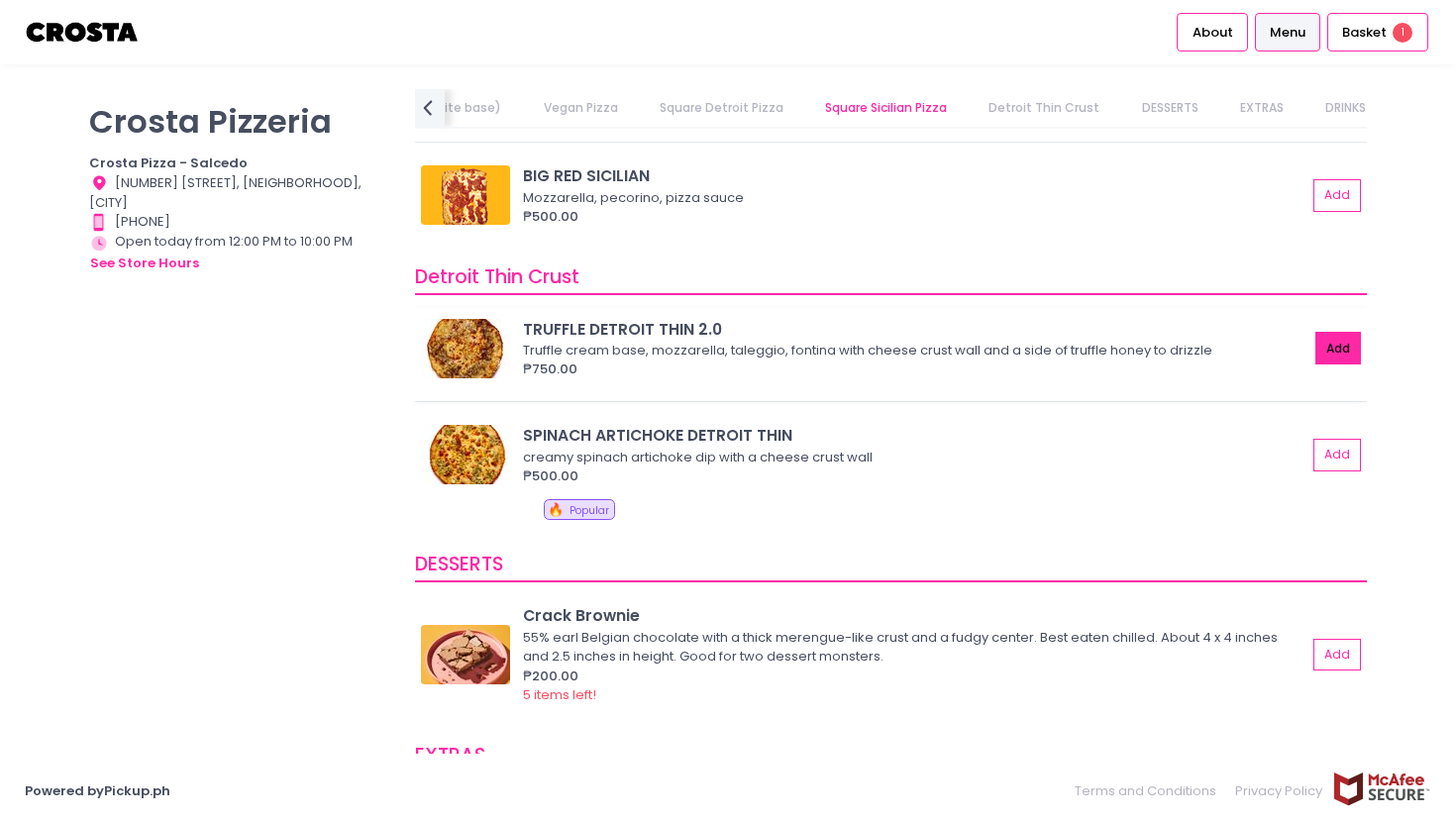 click on "Add" at bounding box center (1338, 348) 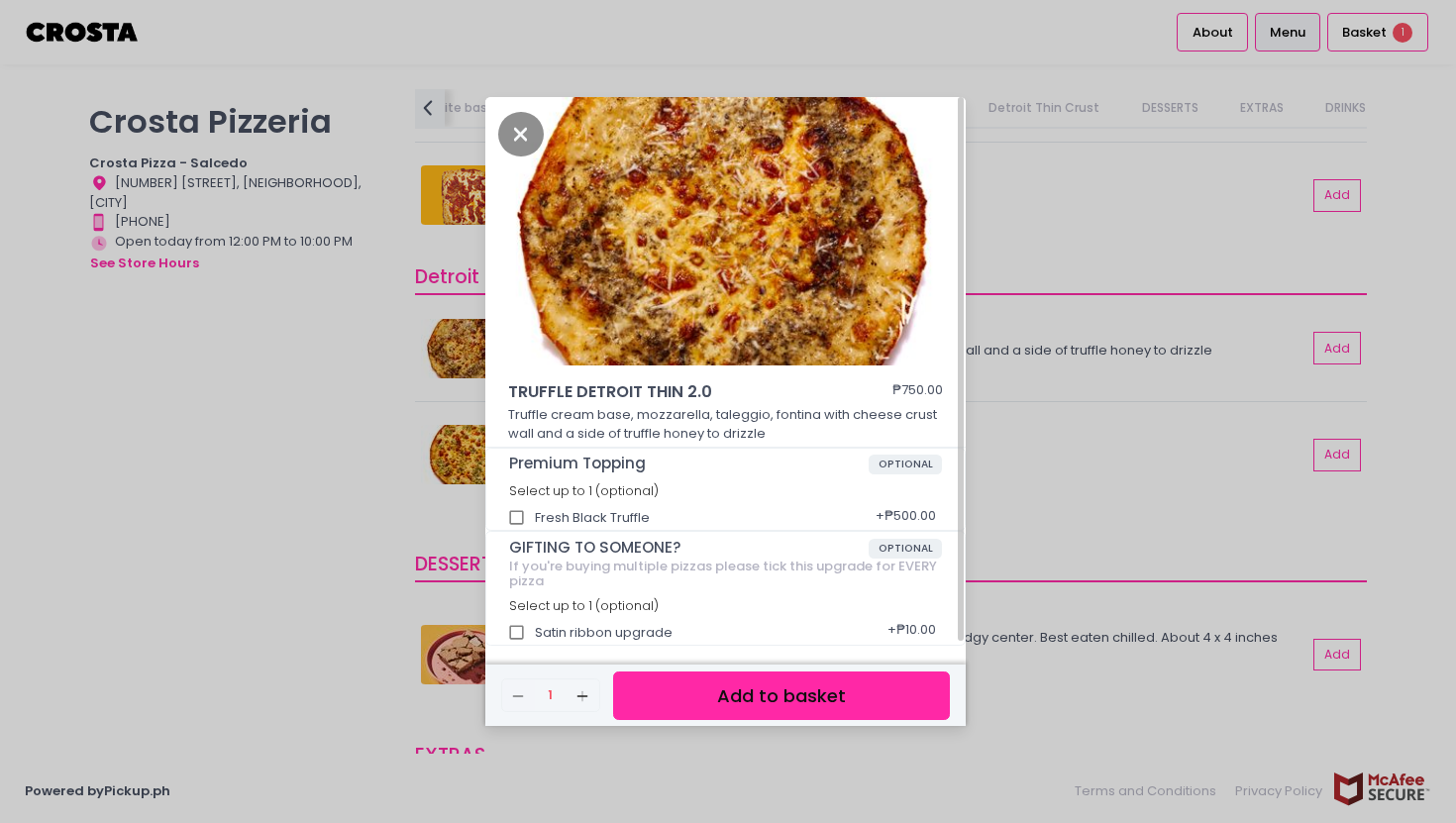 scroll, scrollTop: 5, scrollLeft: 0, axis: vertical 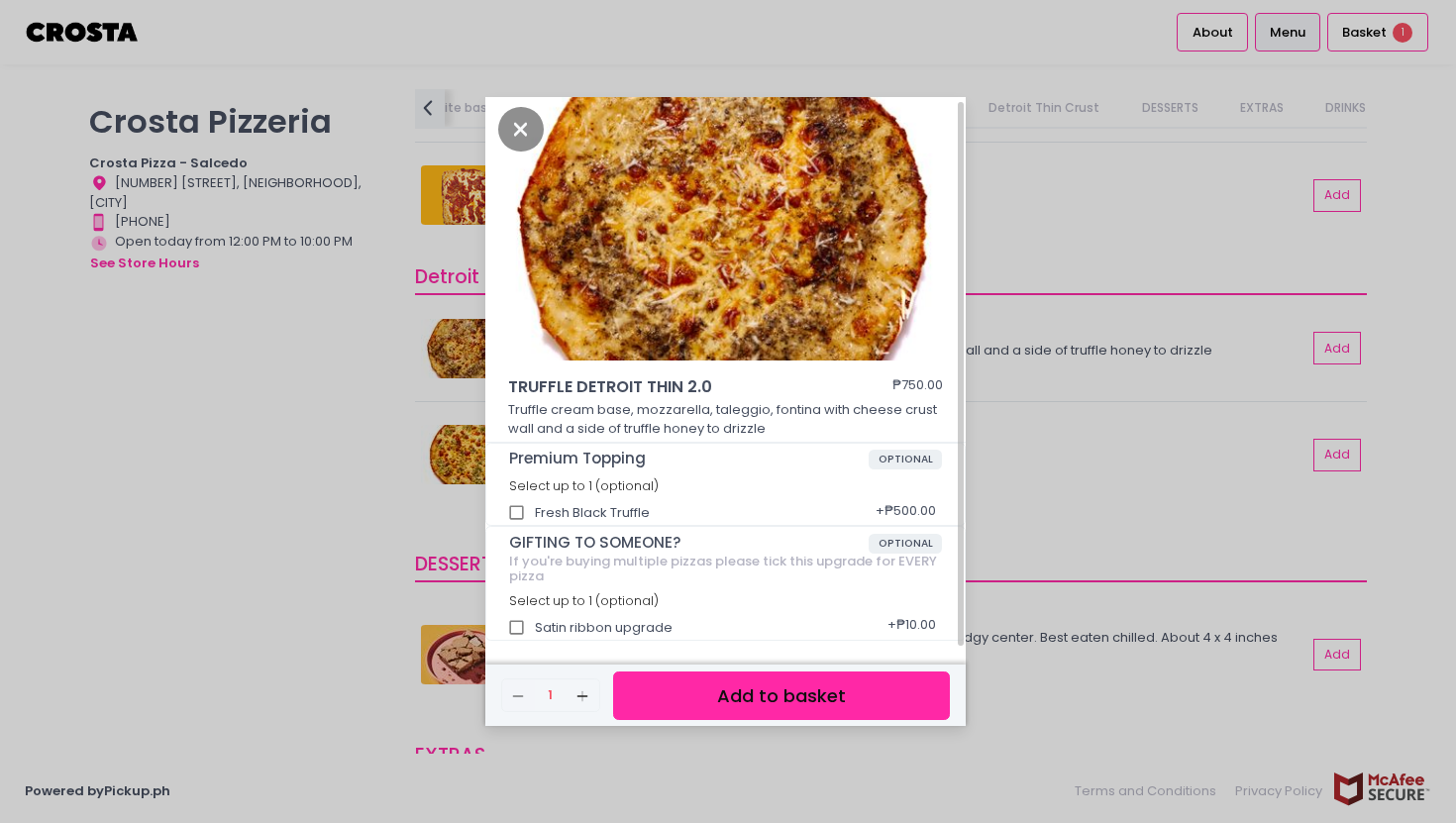 click on "Add to basket" at bounding box center [781, 695] 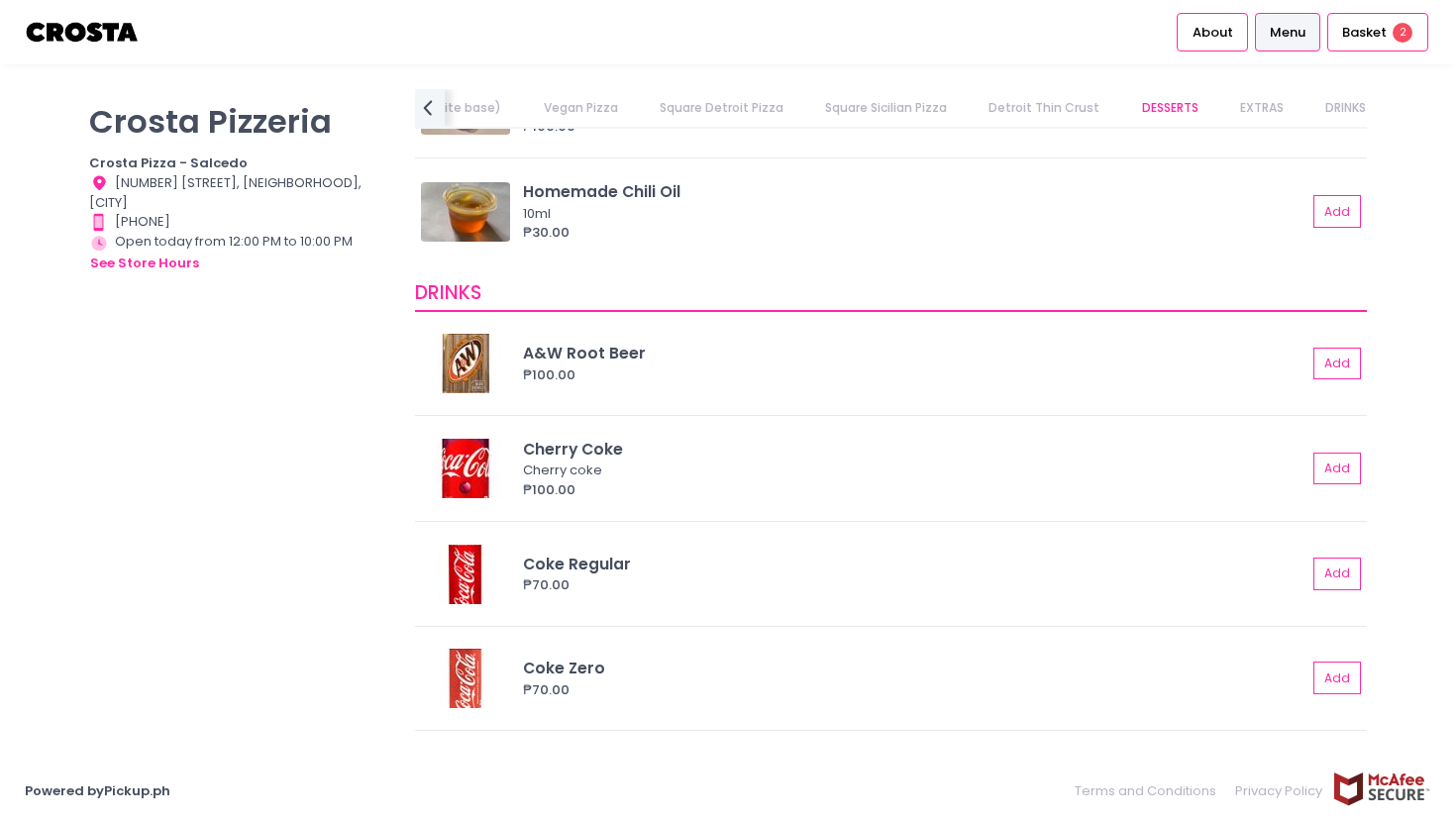 scroll, scrollTop: 3585, scrollLeft: 0, axis: vertical 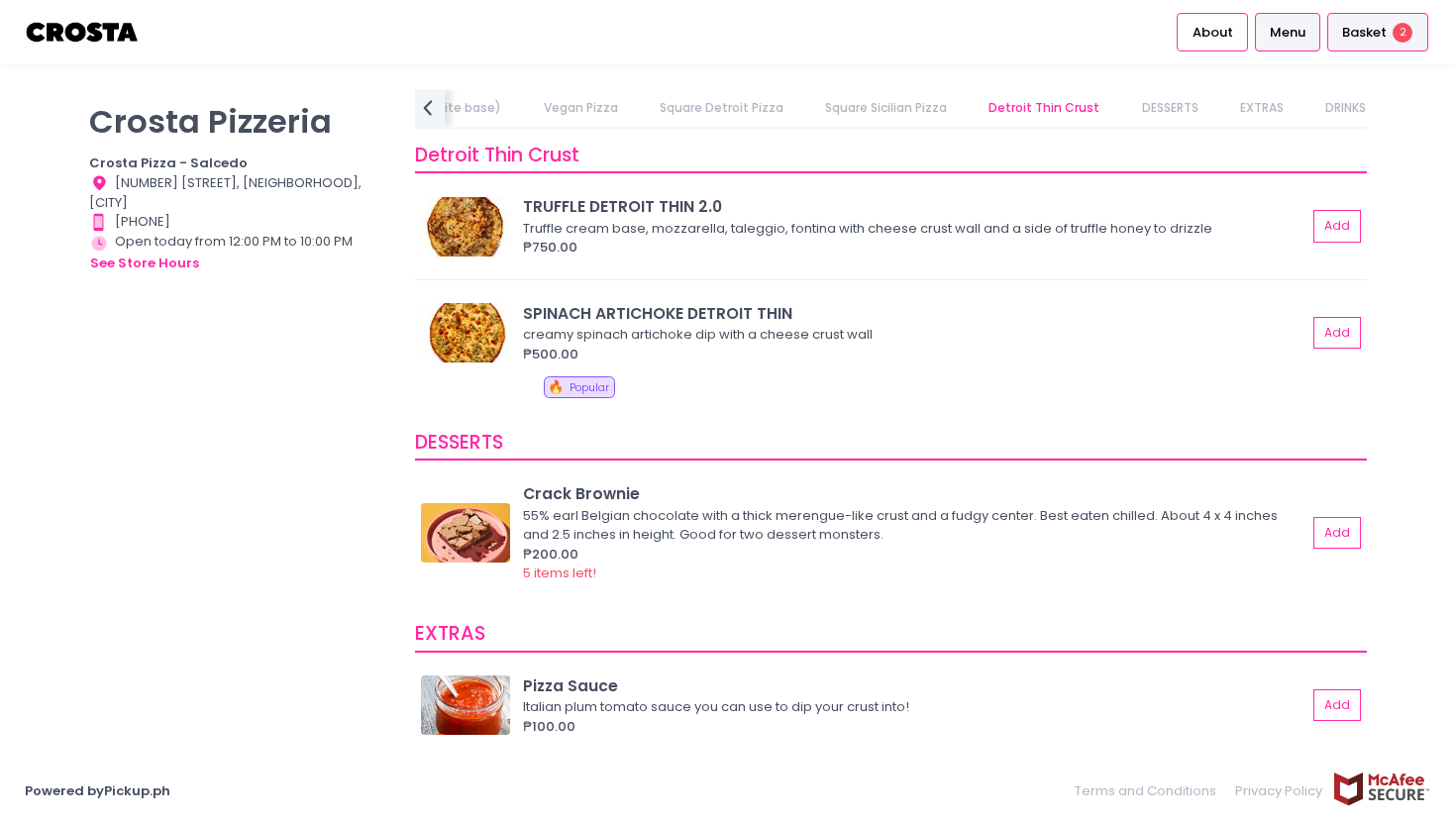 click on "Basket" at bounding box center [1364, 33] 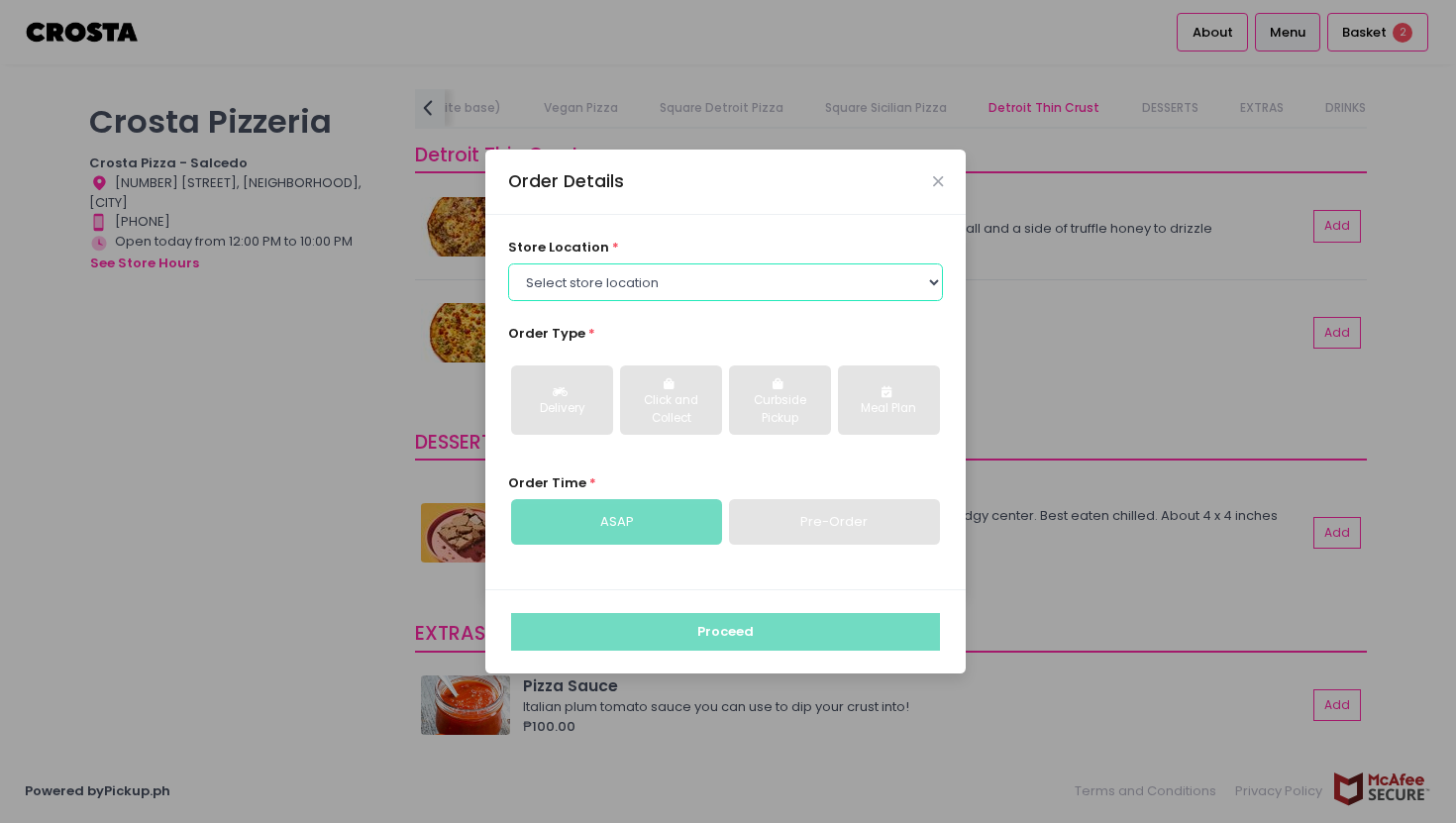 click on "Select store location Crosta Pizza - Salcedo  Crosta Pizza - San Juan" at bounding box center [726, 282] 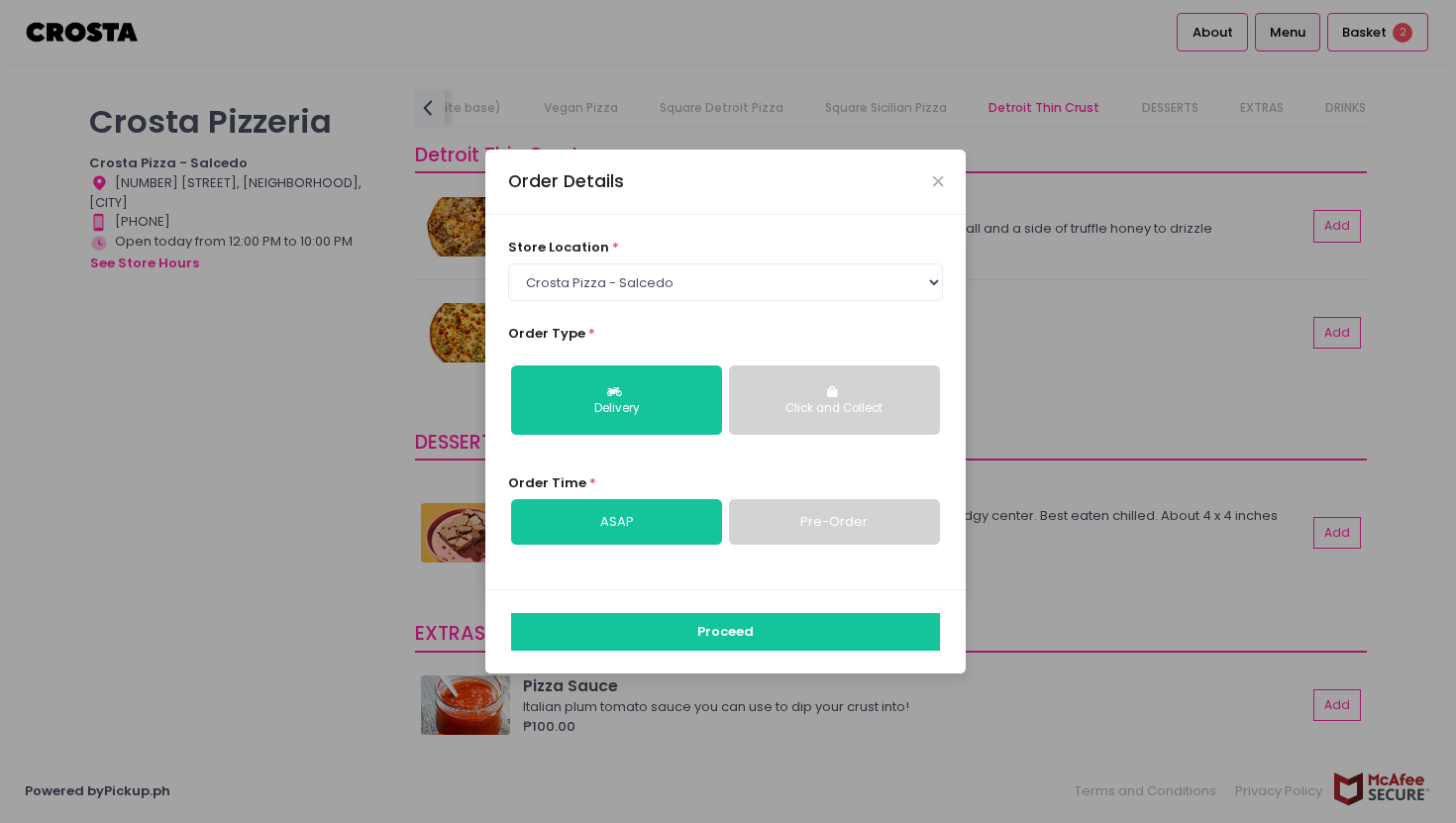 click on "Pre-Order" at bounding box center [834, 522] 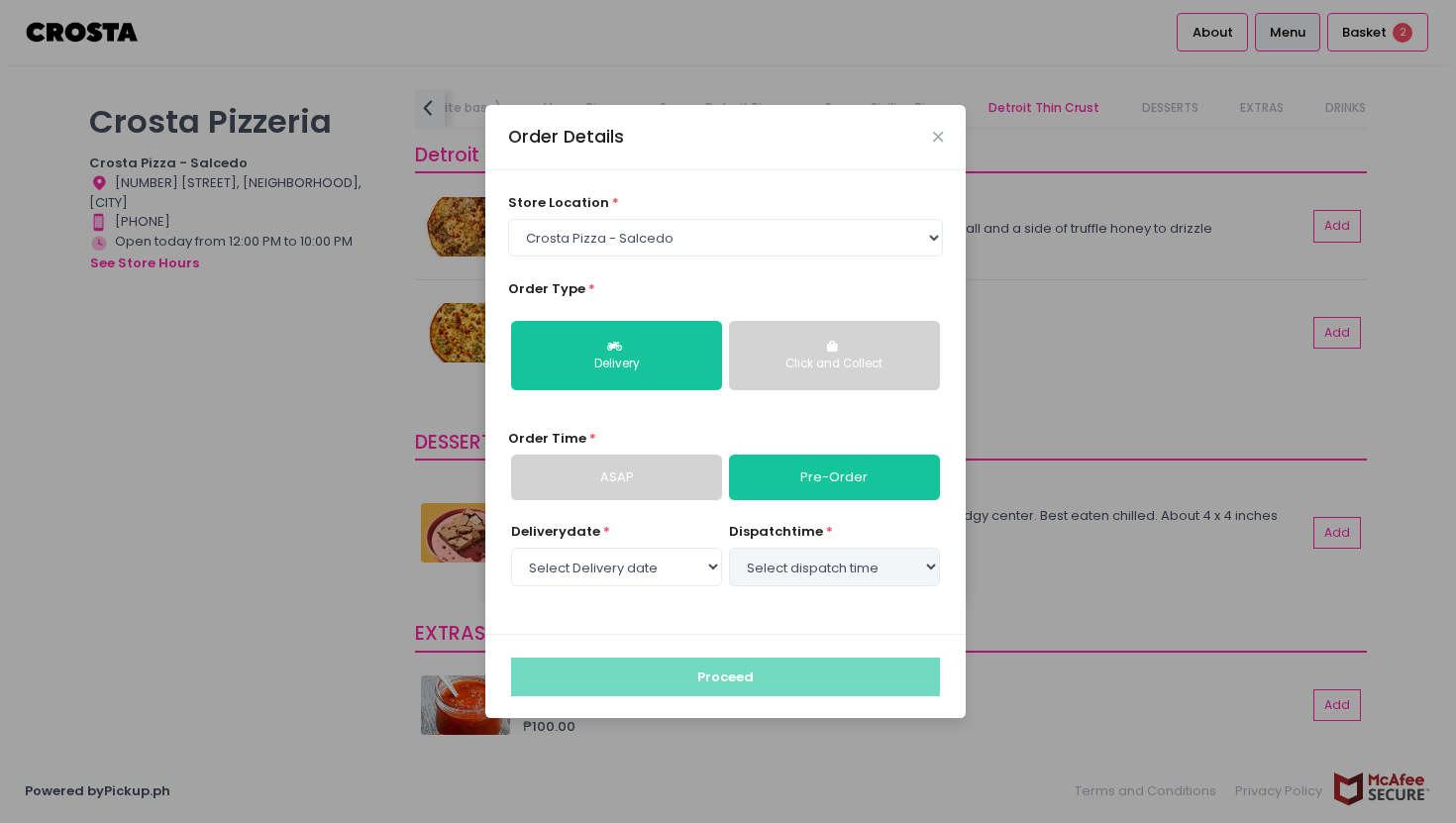 select on "2025-08-02" 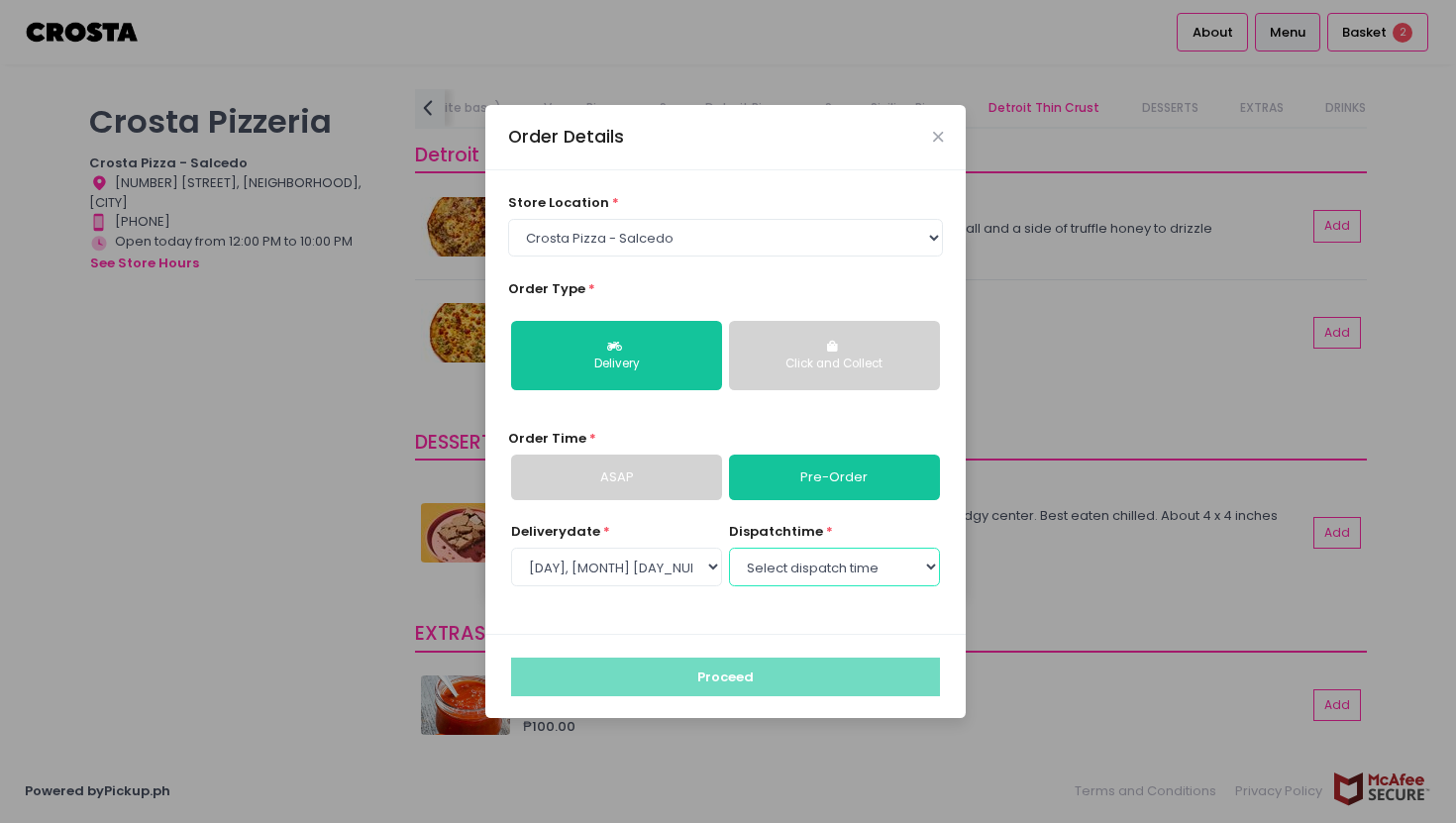 click on "Select dispatch time [TIME] - [TIME] [TIME] - [TIME] [TIME] - [TIME] [TIME] - [TIME] [TIME] - [TIME] [TIME] - [TIME] [TIME] - [TIME] [TIME] - [TIME] [TIME] - [TIME] [TIME] - [TIME] [TIME] - [TIME] [TIME] - [TIME] [TIME] - [TIME]" at bounding box center [834, 566] 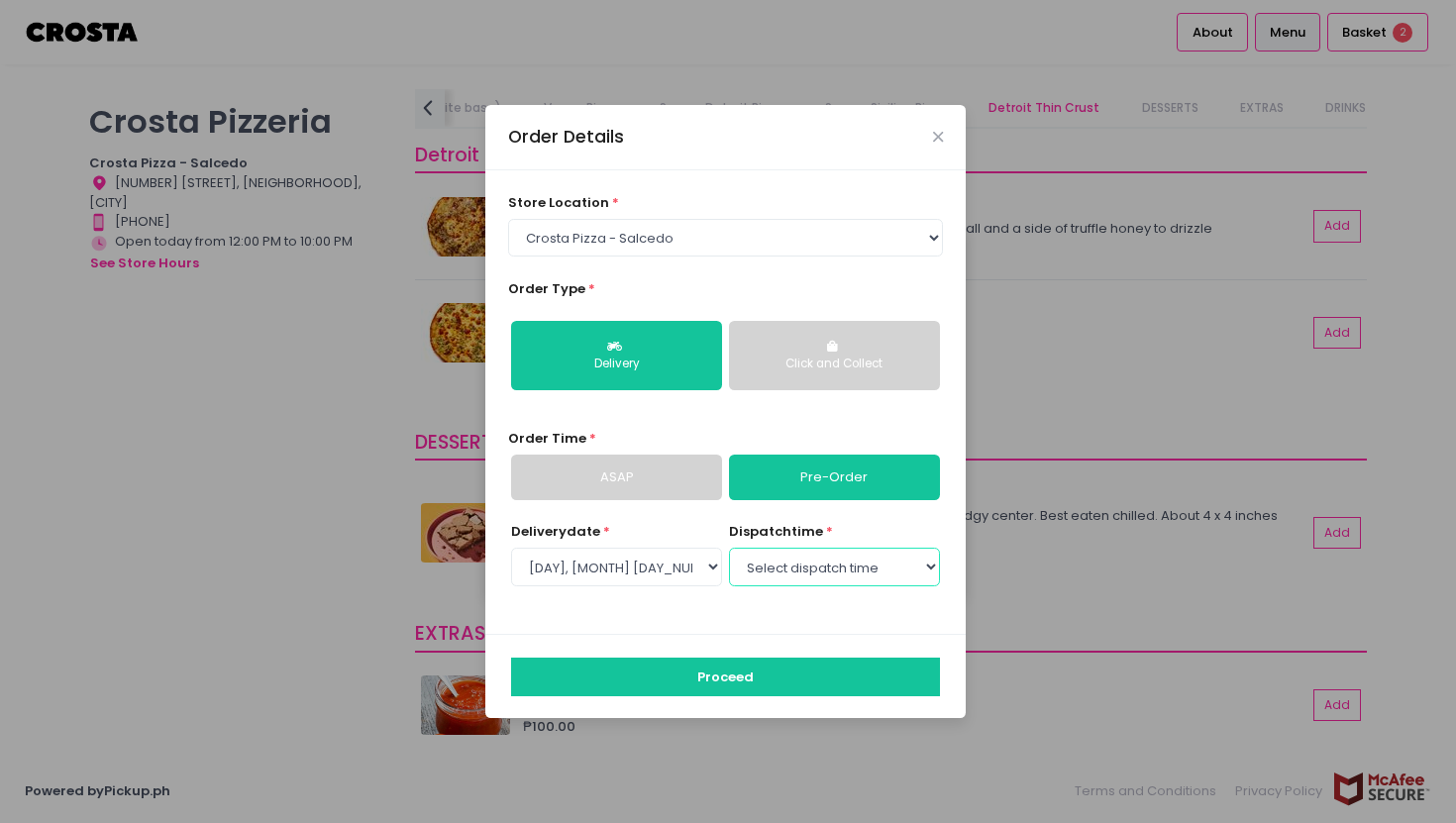 click on "Select dispatch time [TIME] - [TIME] [TIME] - [TIME] [TIME] - [TIME] [TIME] - [TIME] [TIME] - [TIME] [TIME] - [TIME] [TIME] - [TIME] [TIME] - [TIME] [TIME] - [TIME] [TIME] - [TIME] [TIME] - [TIME] [TIME] - [TIME] [TIME] - [TIME]" at bounding box center (834, 566) 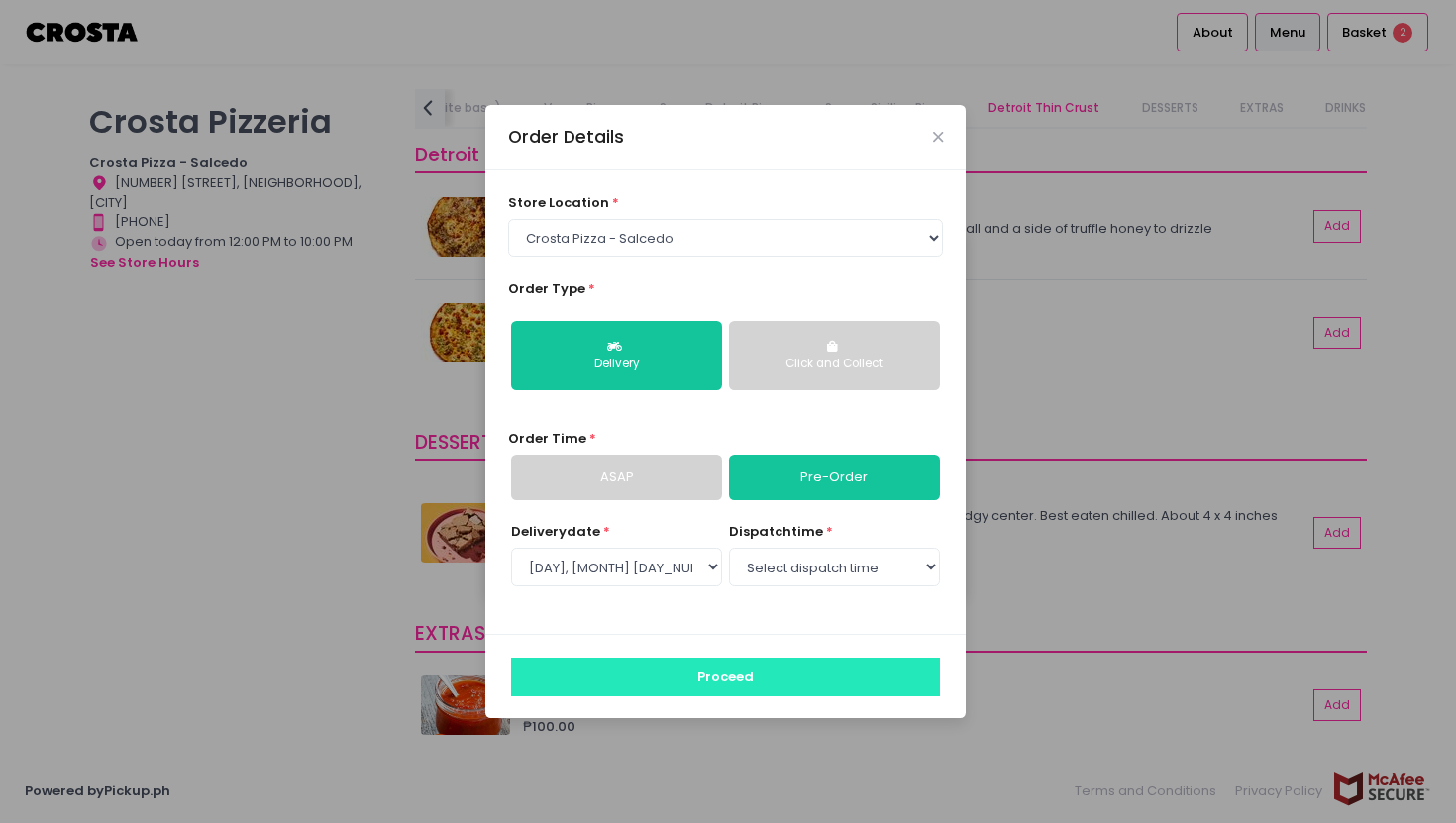 click on "Proceed" at bounding box center (725, 676) 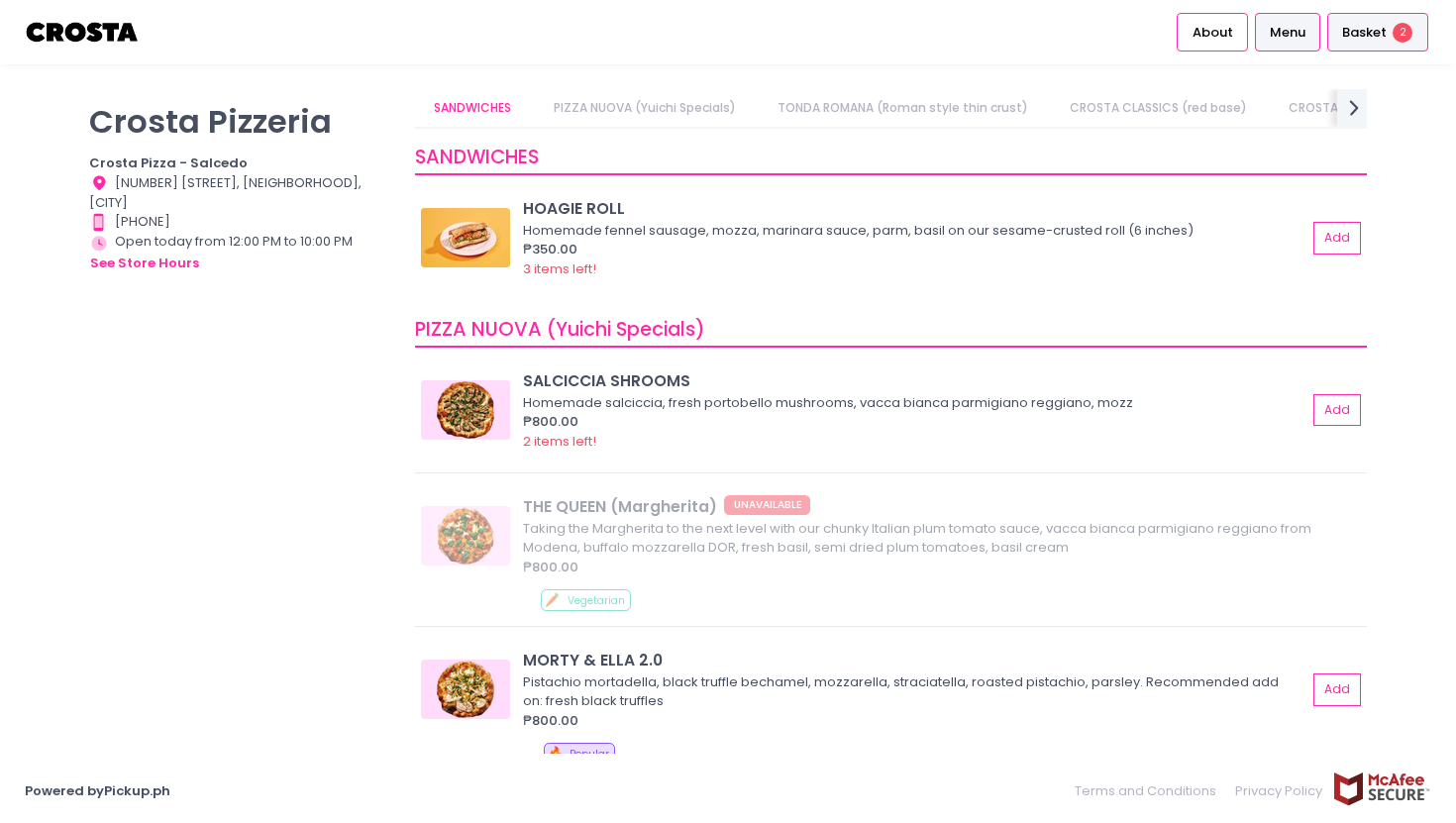 click on "Basket" at bounding box center [1364, 33] 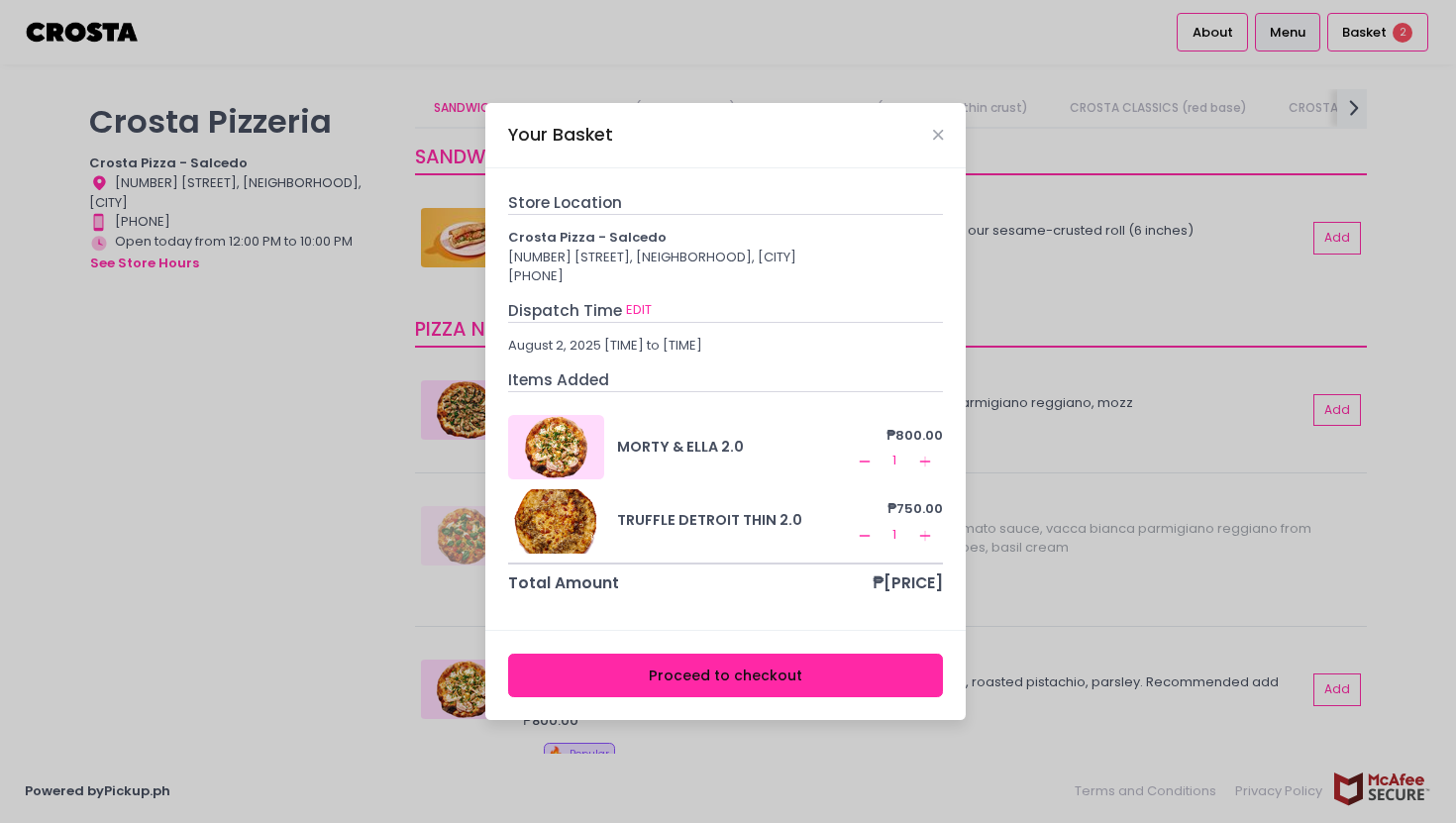 click on "Proceed to checkout" at bounding box center [726, 675] 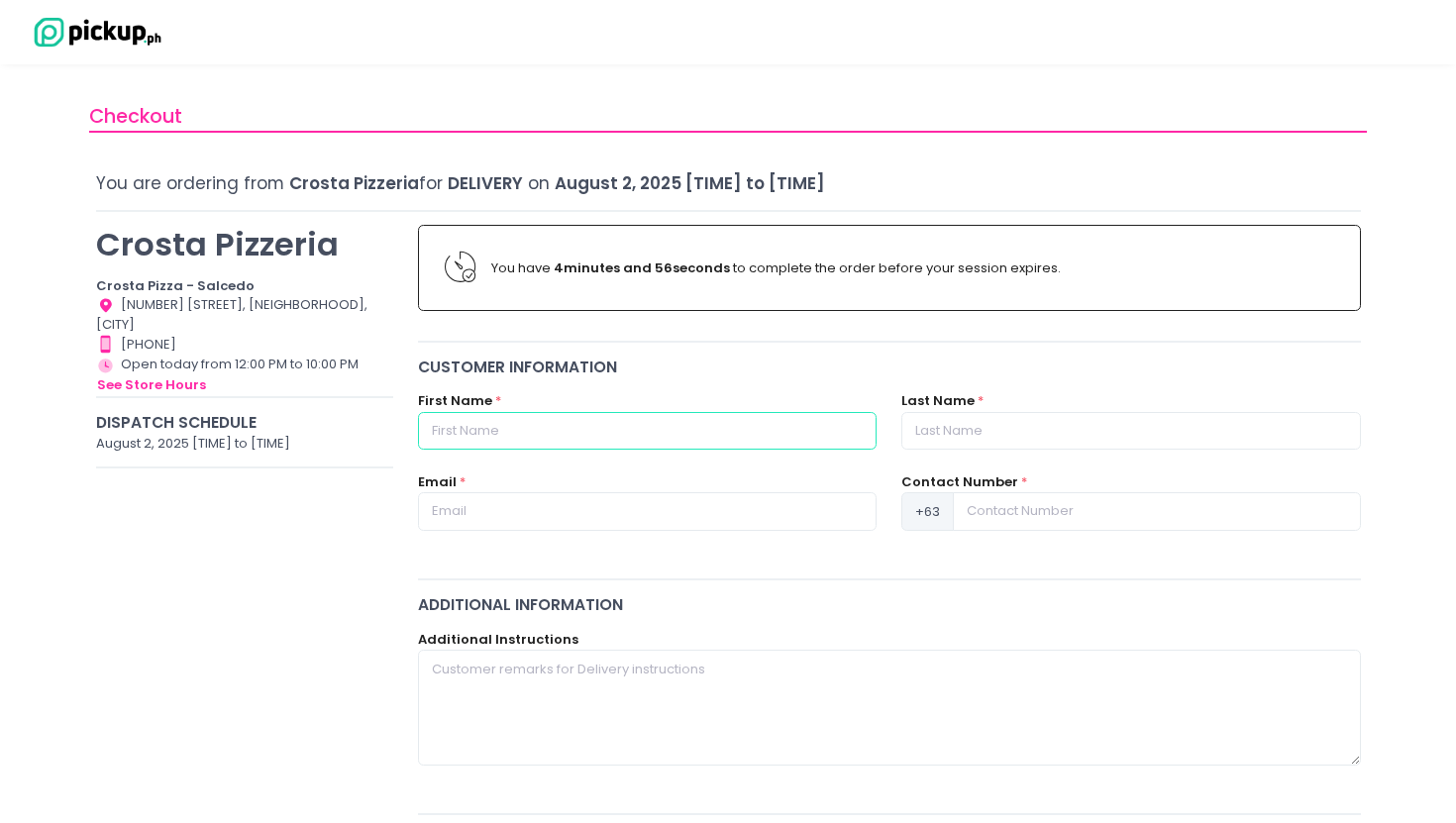 click at bounding box center (647, 431) 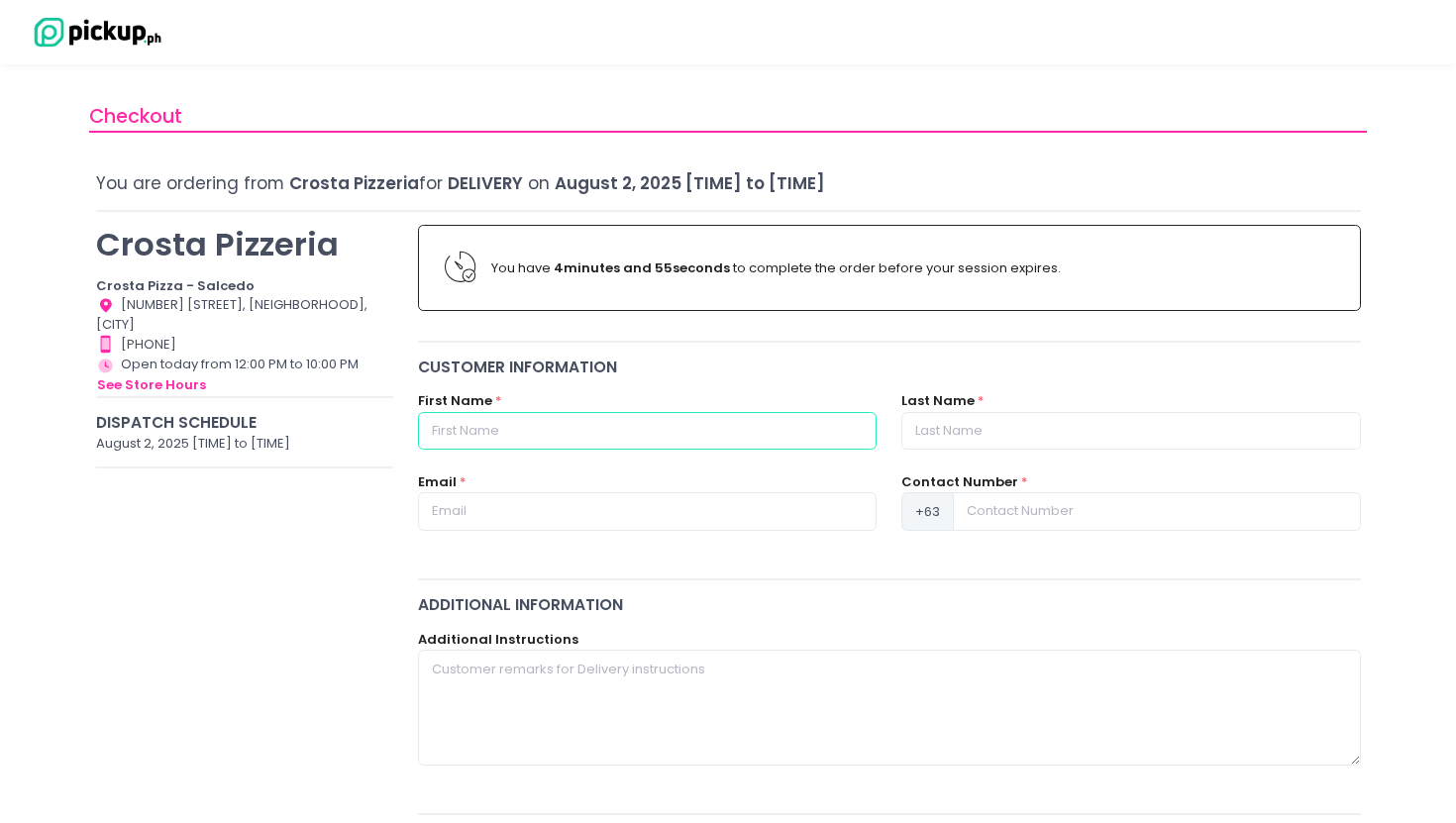 type on "[FIRST] [LAST]" 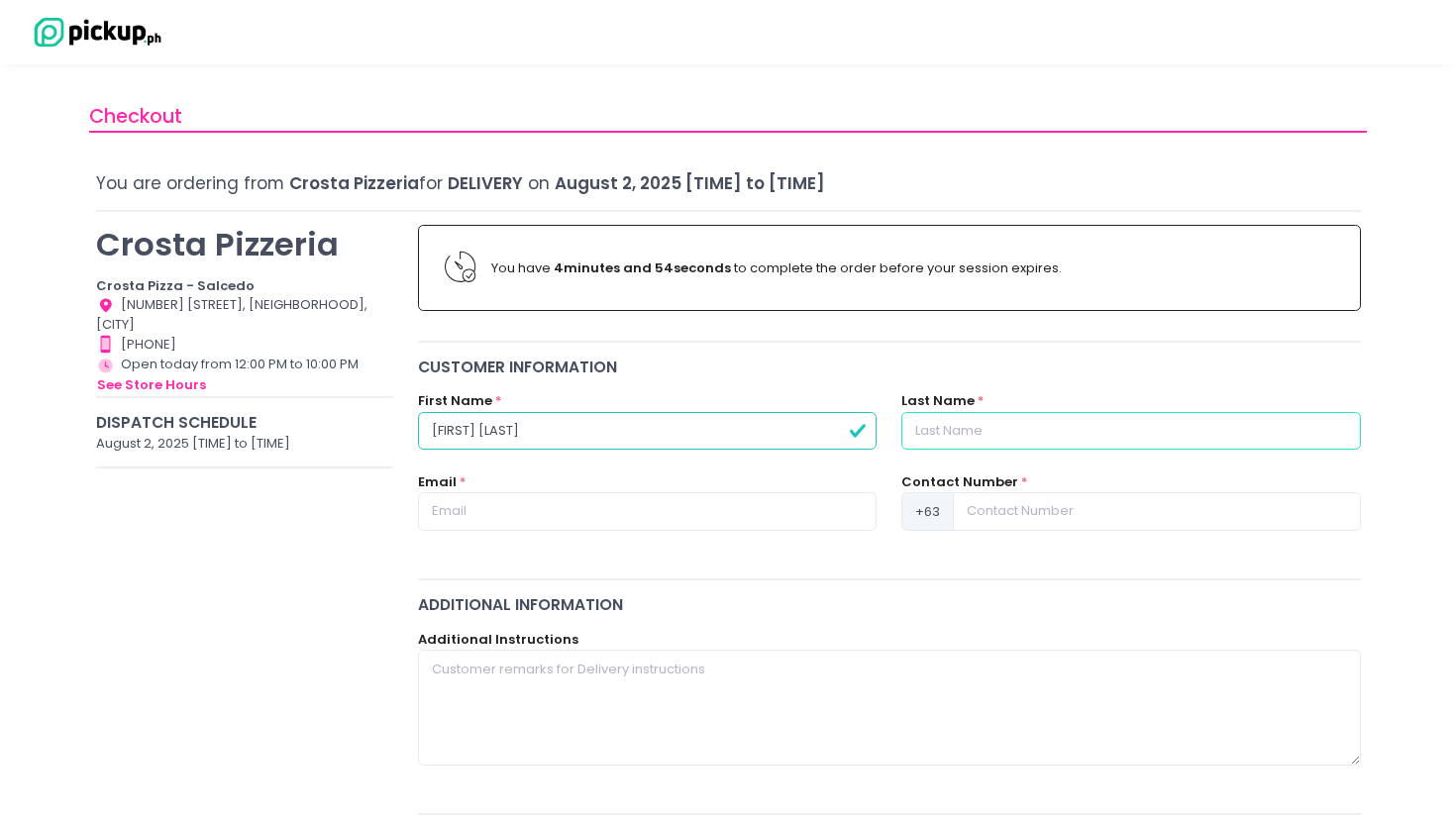 click at bounding box center (1130, 431) 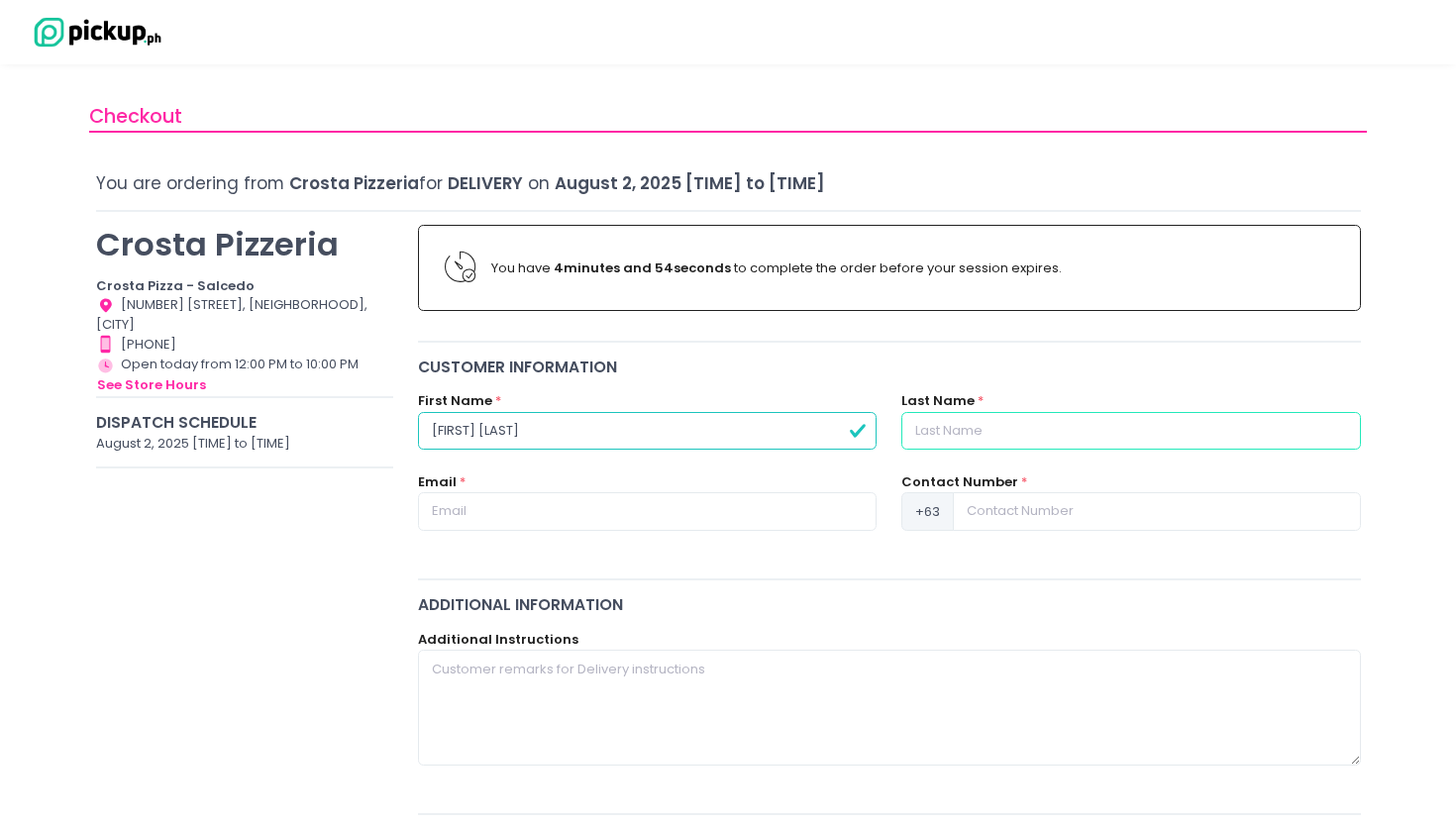 type on "Mapalad" 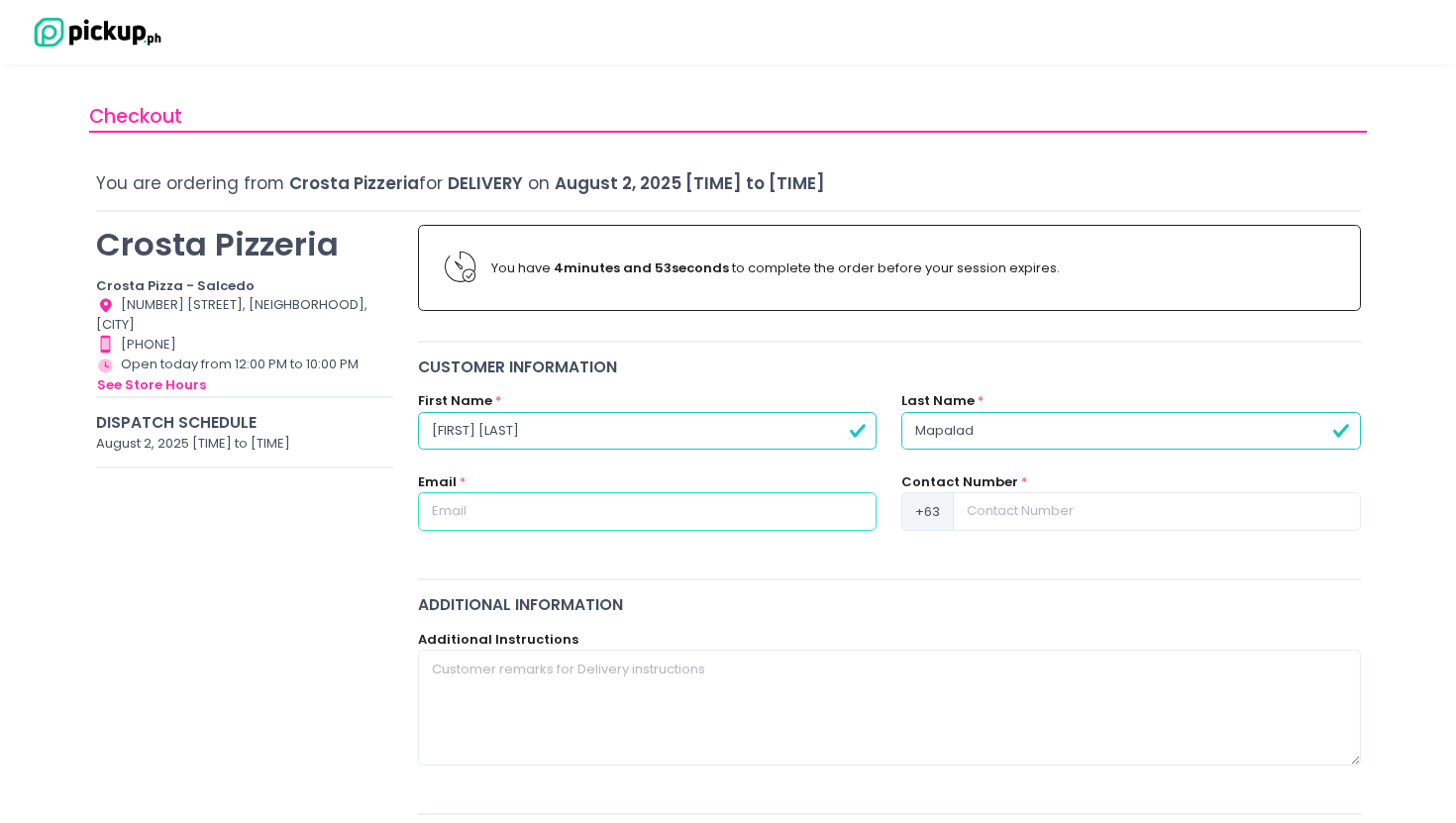 click at bounding box center (647, 511) 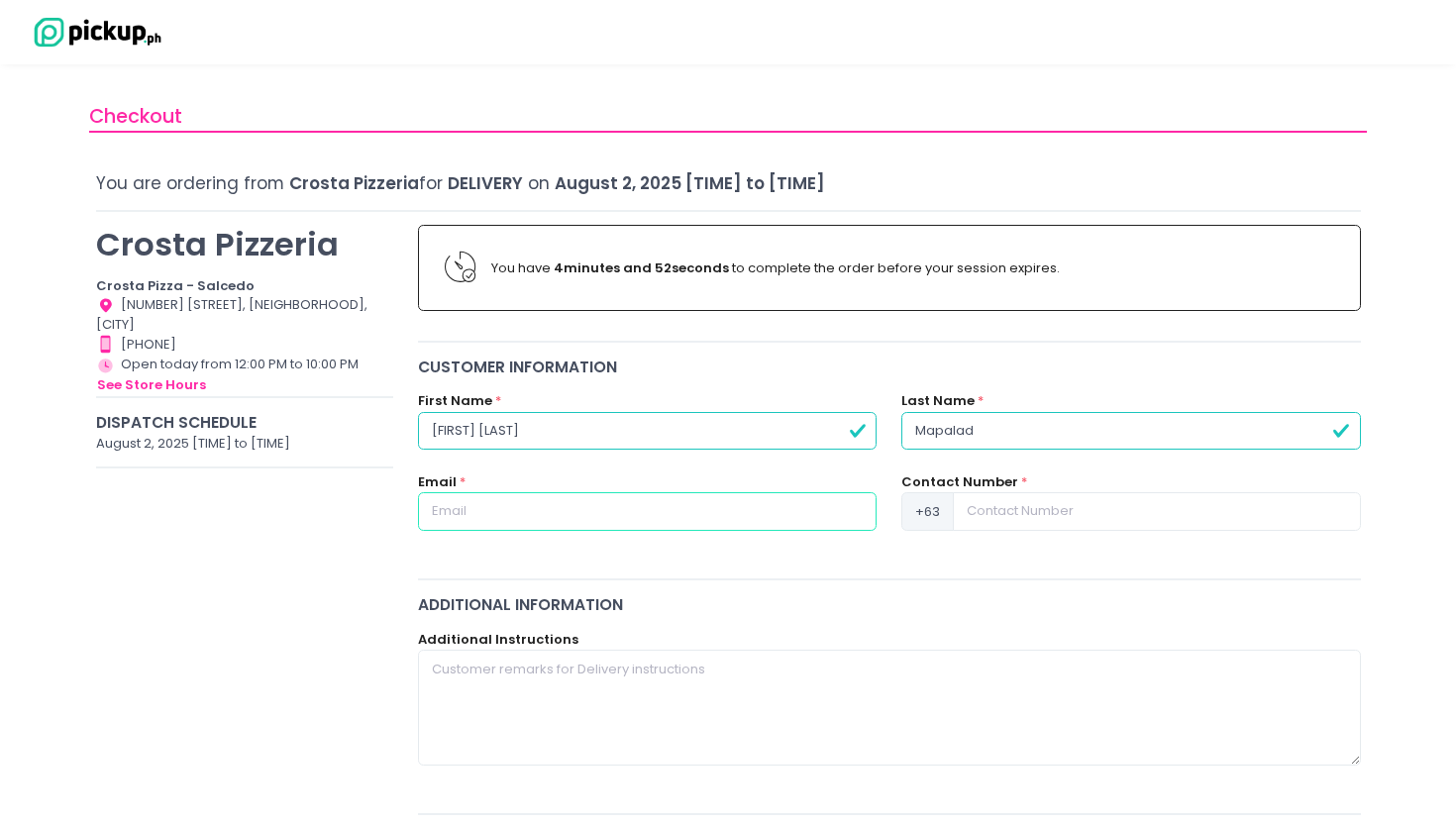 type on "[EMAIL]" 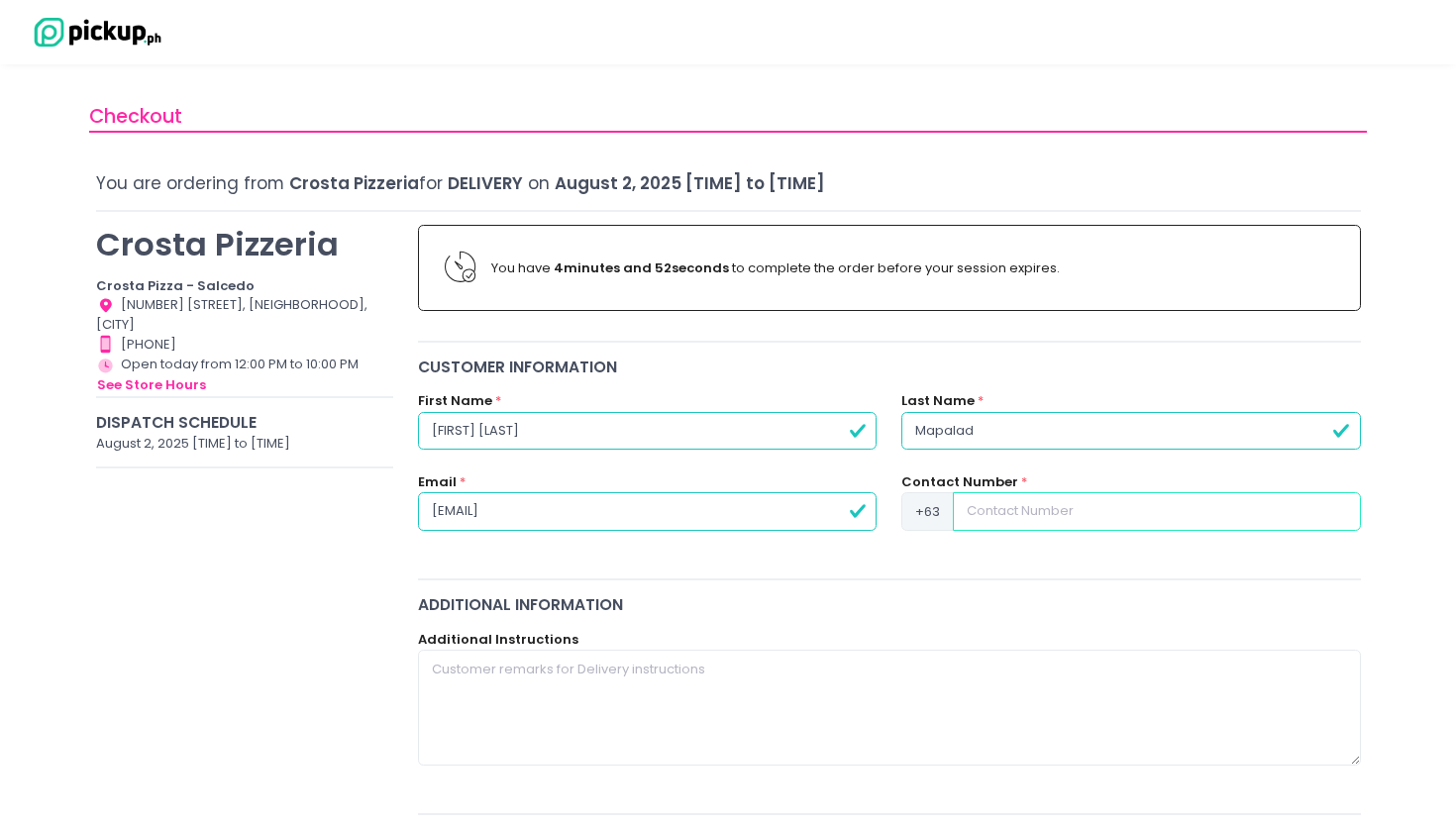 click at bounding box center (1156, 511) 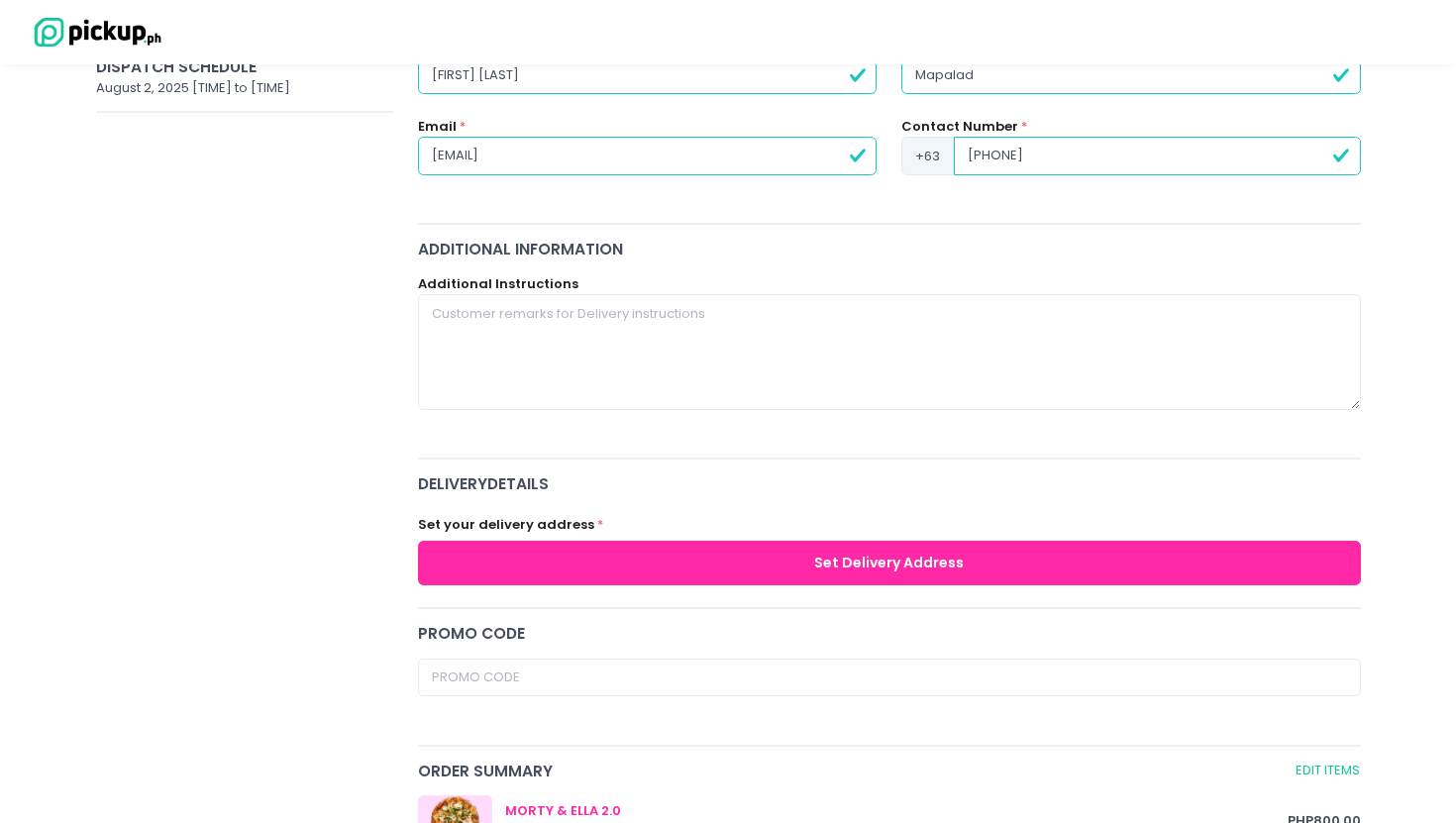 scroll, scrollTop: 455, scrollLeft: 0, axis: vertical 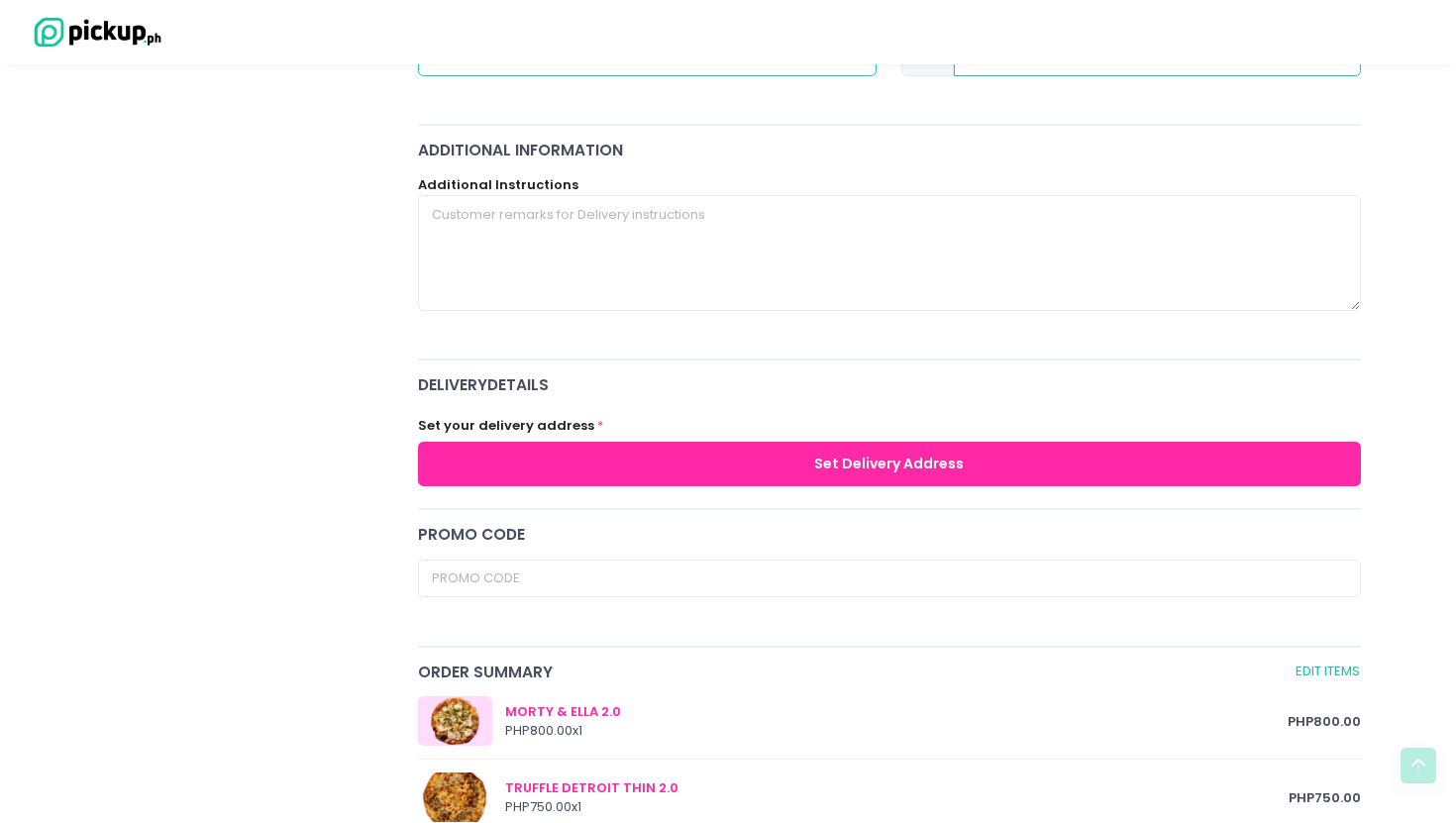type on "[PHONE]" 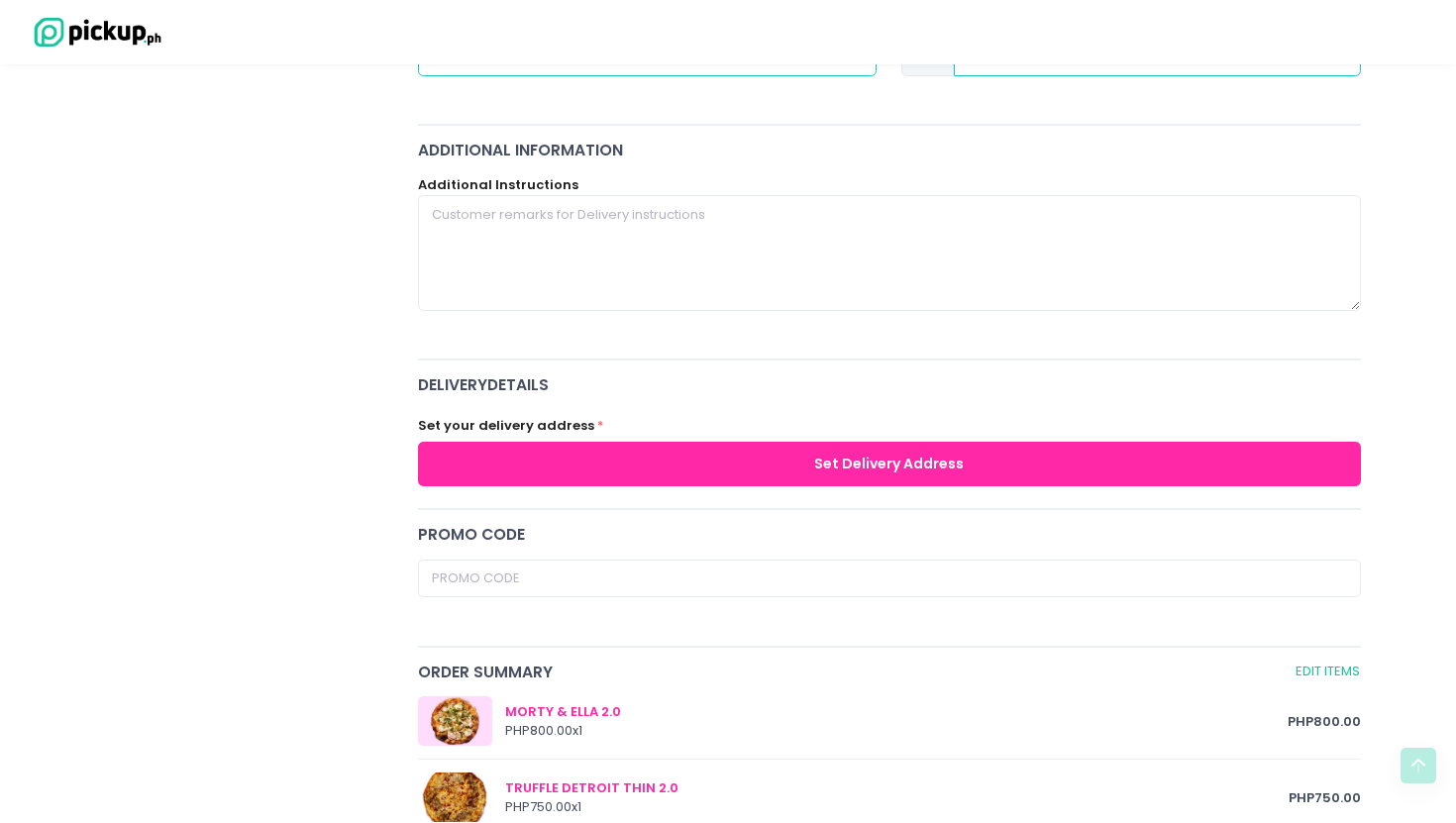 click on "Set Delivery Address" at bounding box center (889, 463) 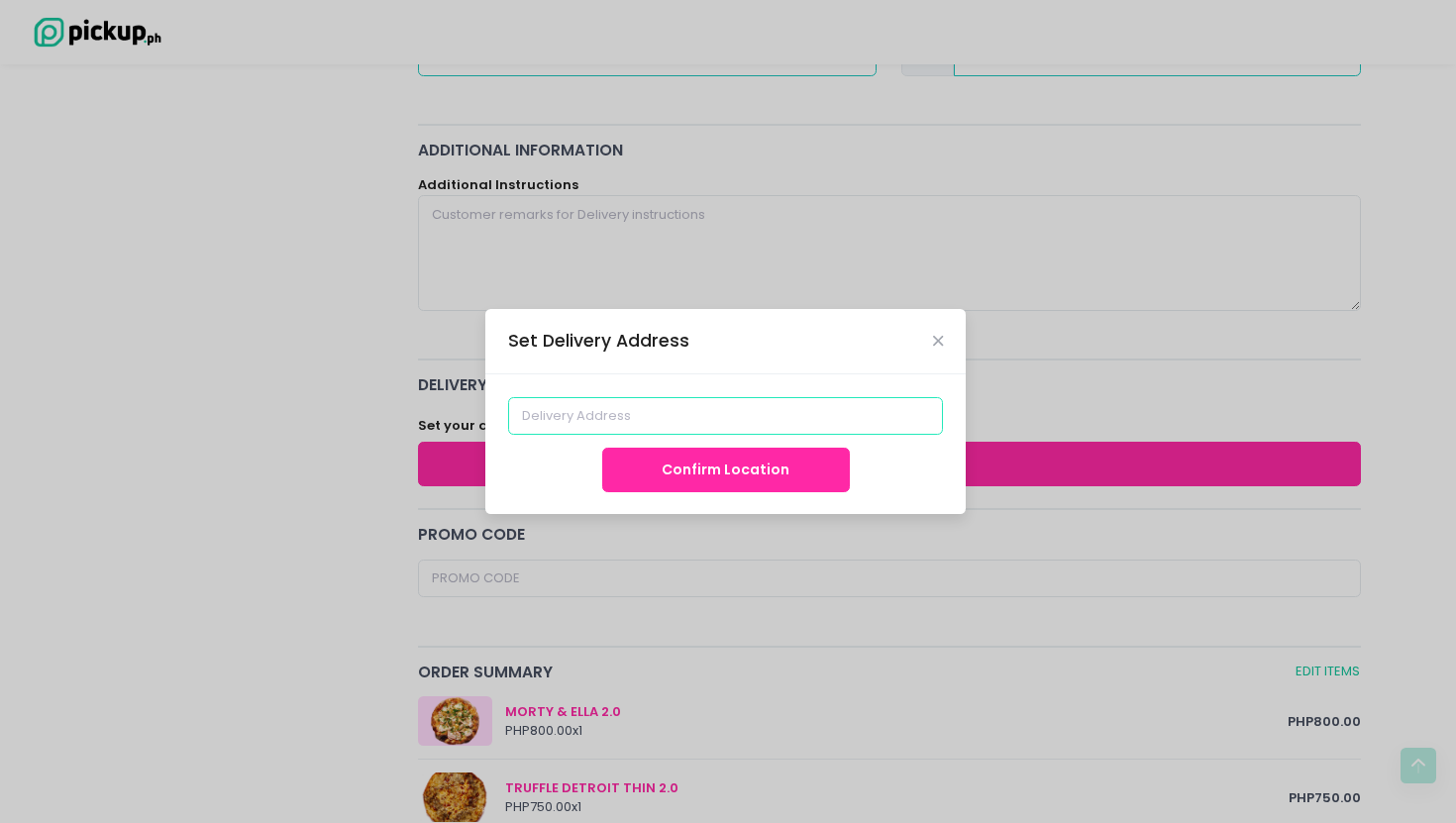 click at bounding box center (726, 416) 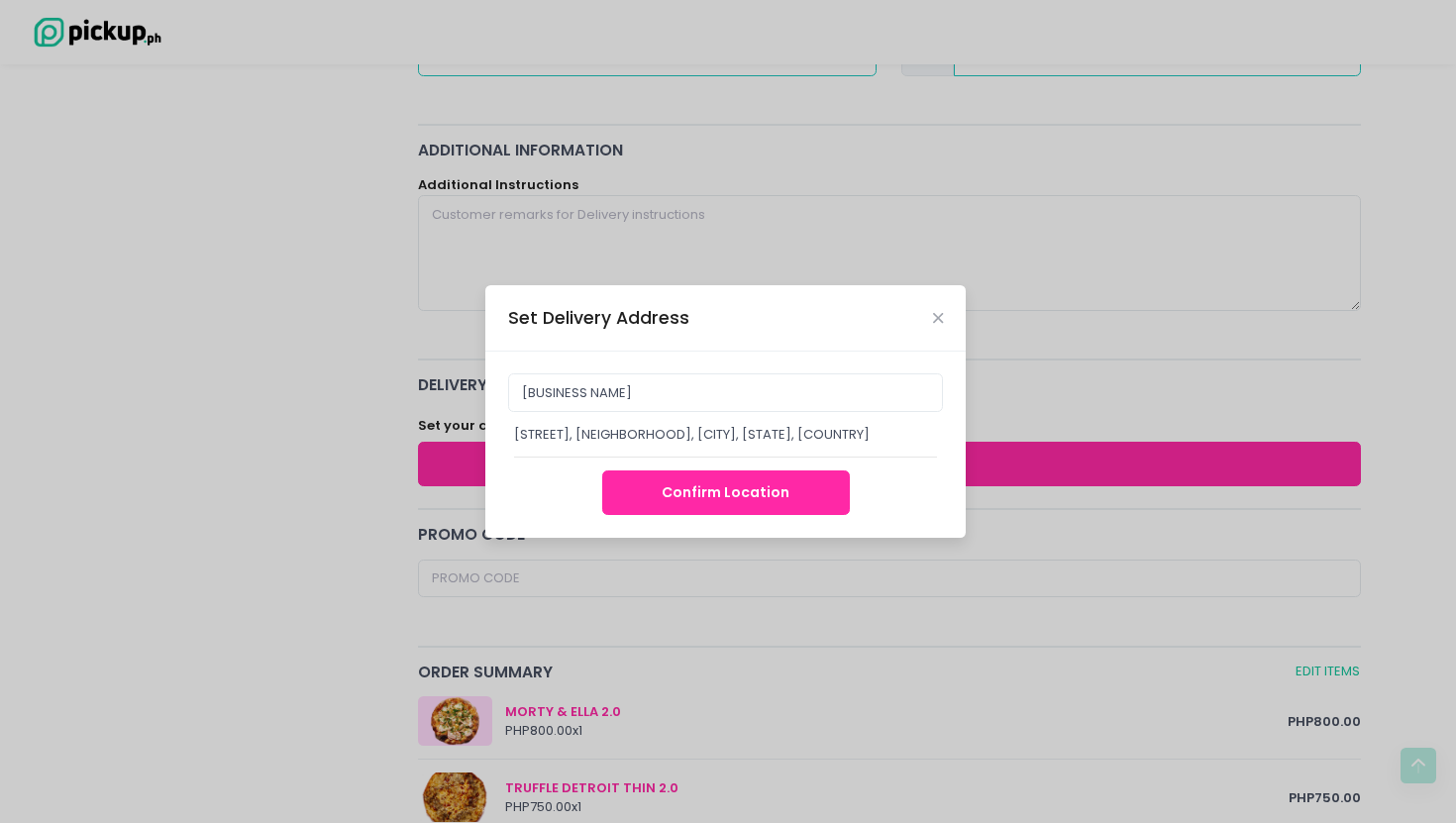 click on "[BUSINESS NAME], [STREET], [NEIGHBORHOOD], [CITY], [STATE], [COUNTRY]" at bounding box center (726, 415) 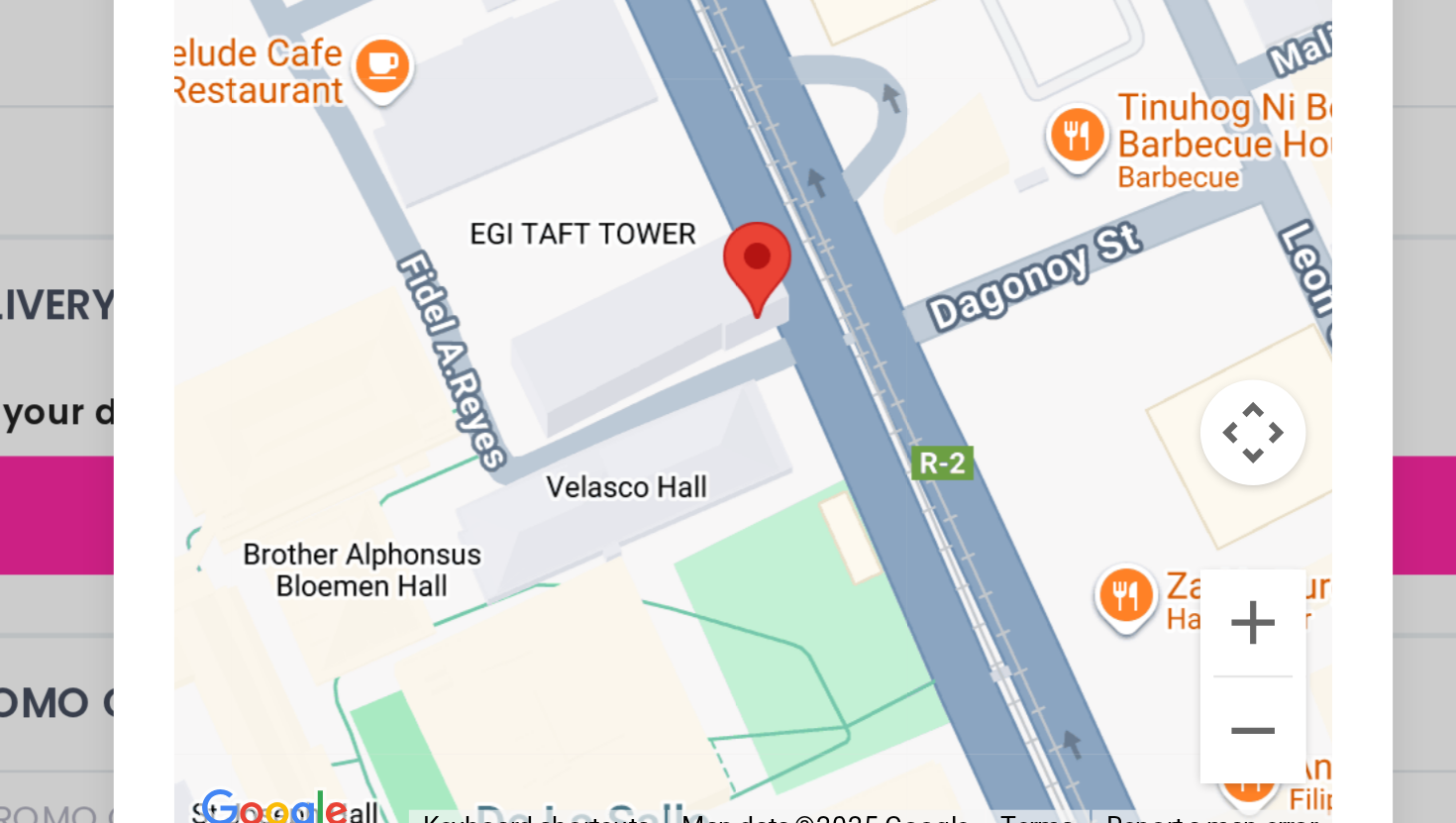 drag, startPoint x: 726, startPoint y: 377, endPoint x: 716, endPoint y: 361, distance: 18.867962 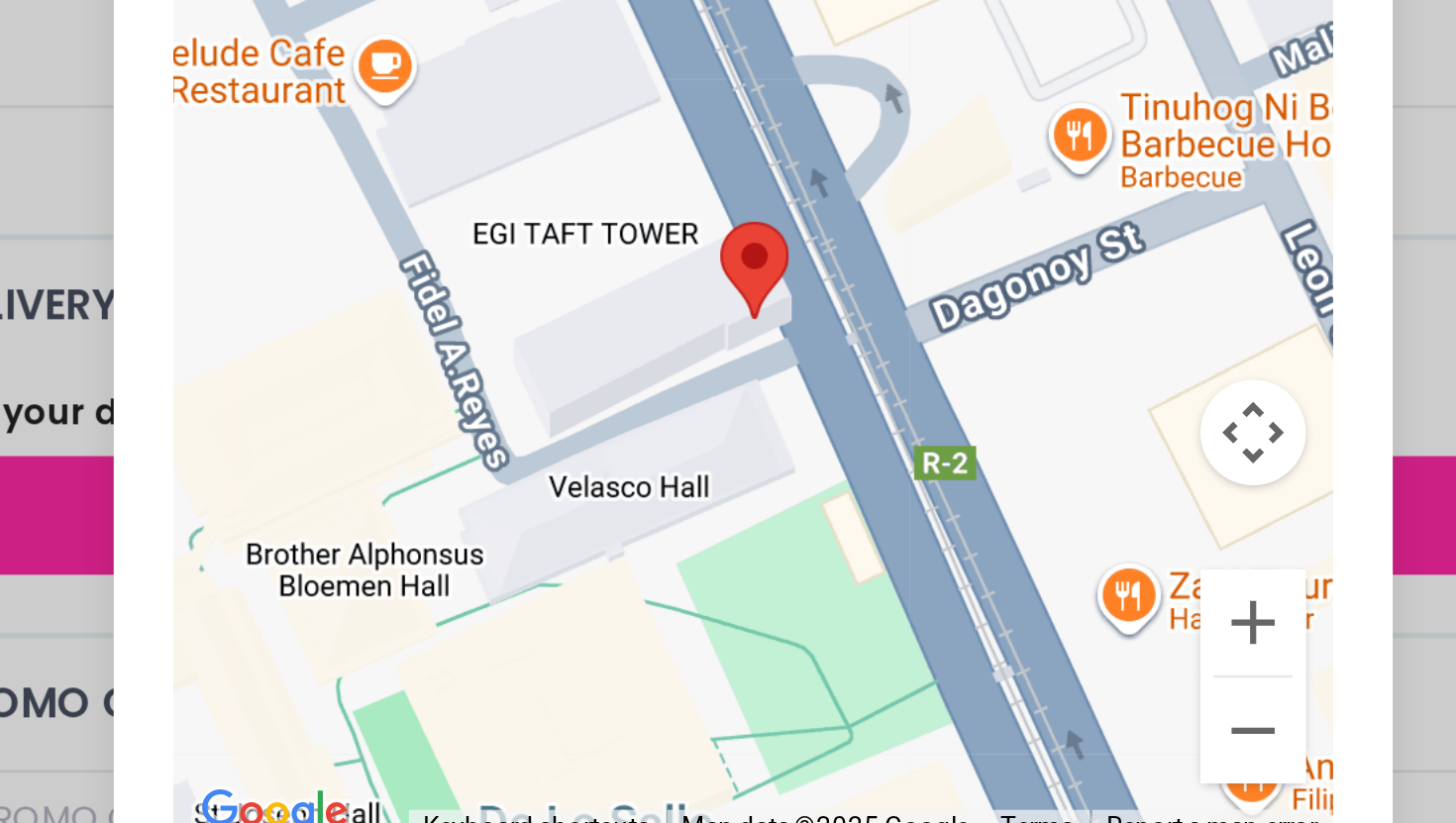 type on "[COORDINATES], [NEIGHBORHOOD], [CITY], [POSTAL CODE] [STATE], [COUNTRY]" 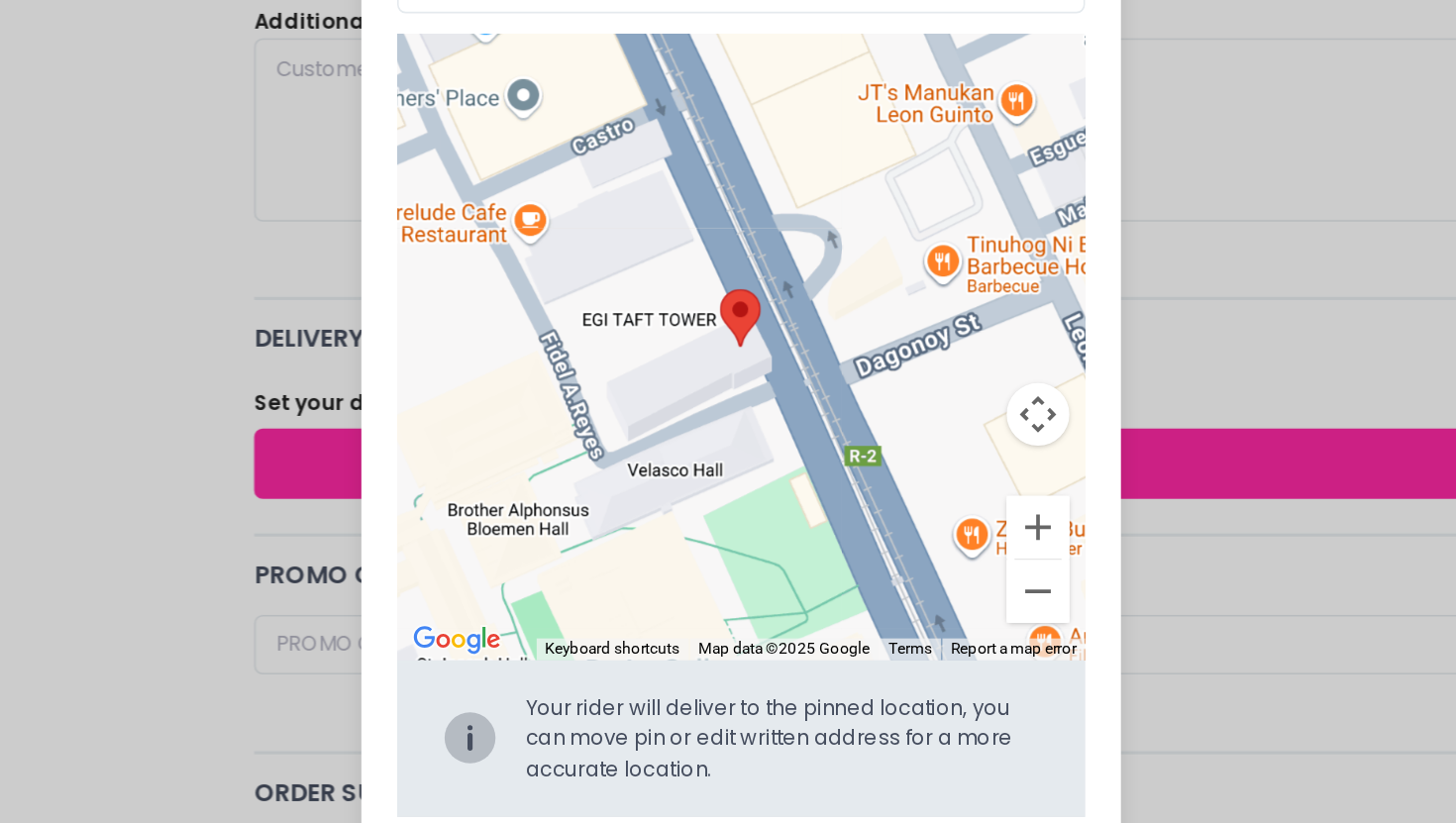 drag, startPoint x: 731, startPoint y: 363, endPoint x: 733, endPoint y: 374, distance: 11.18034 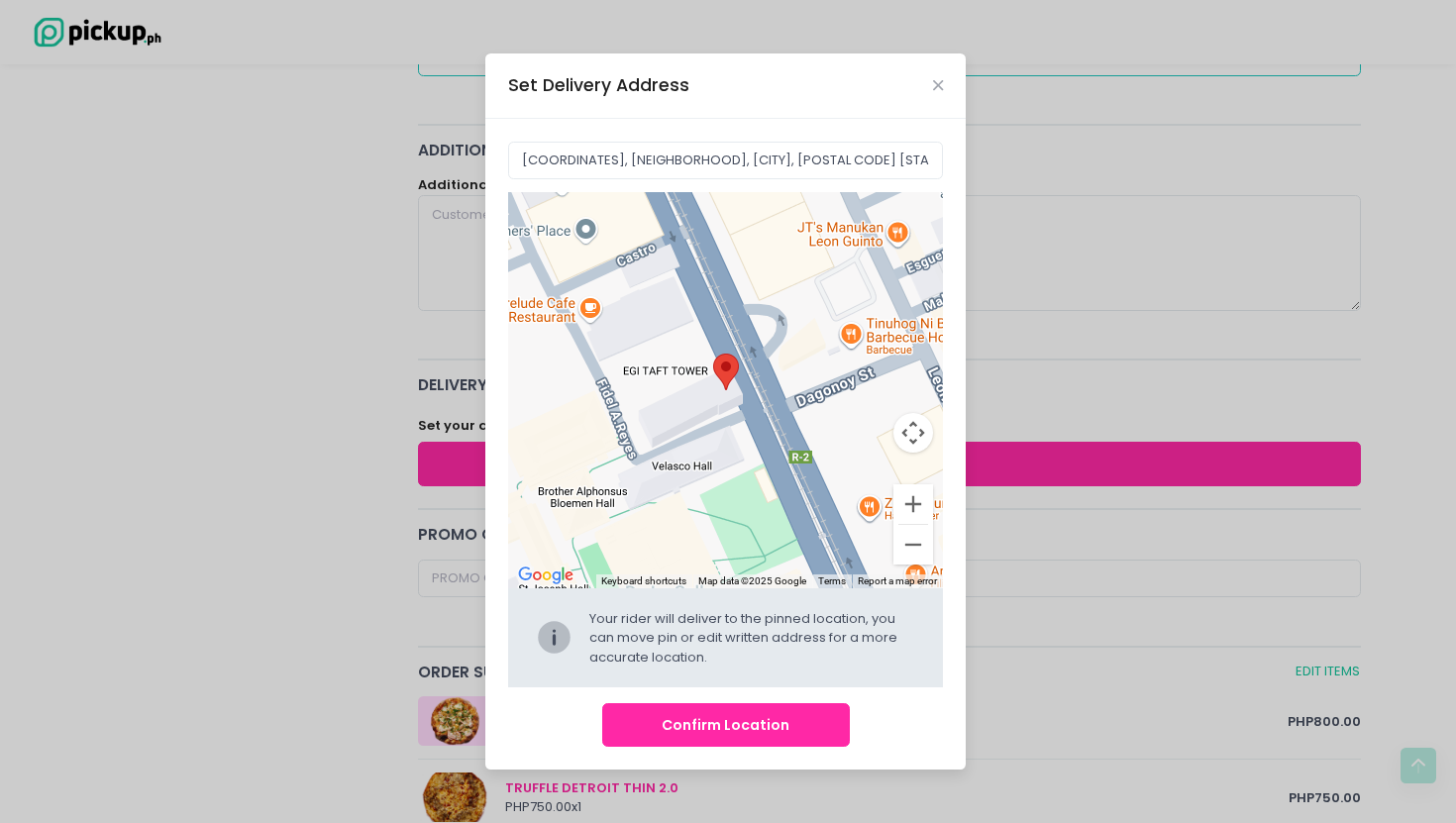 click on "Confirm Location" at bounding box center [726, 725] 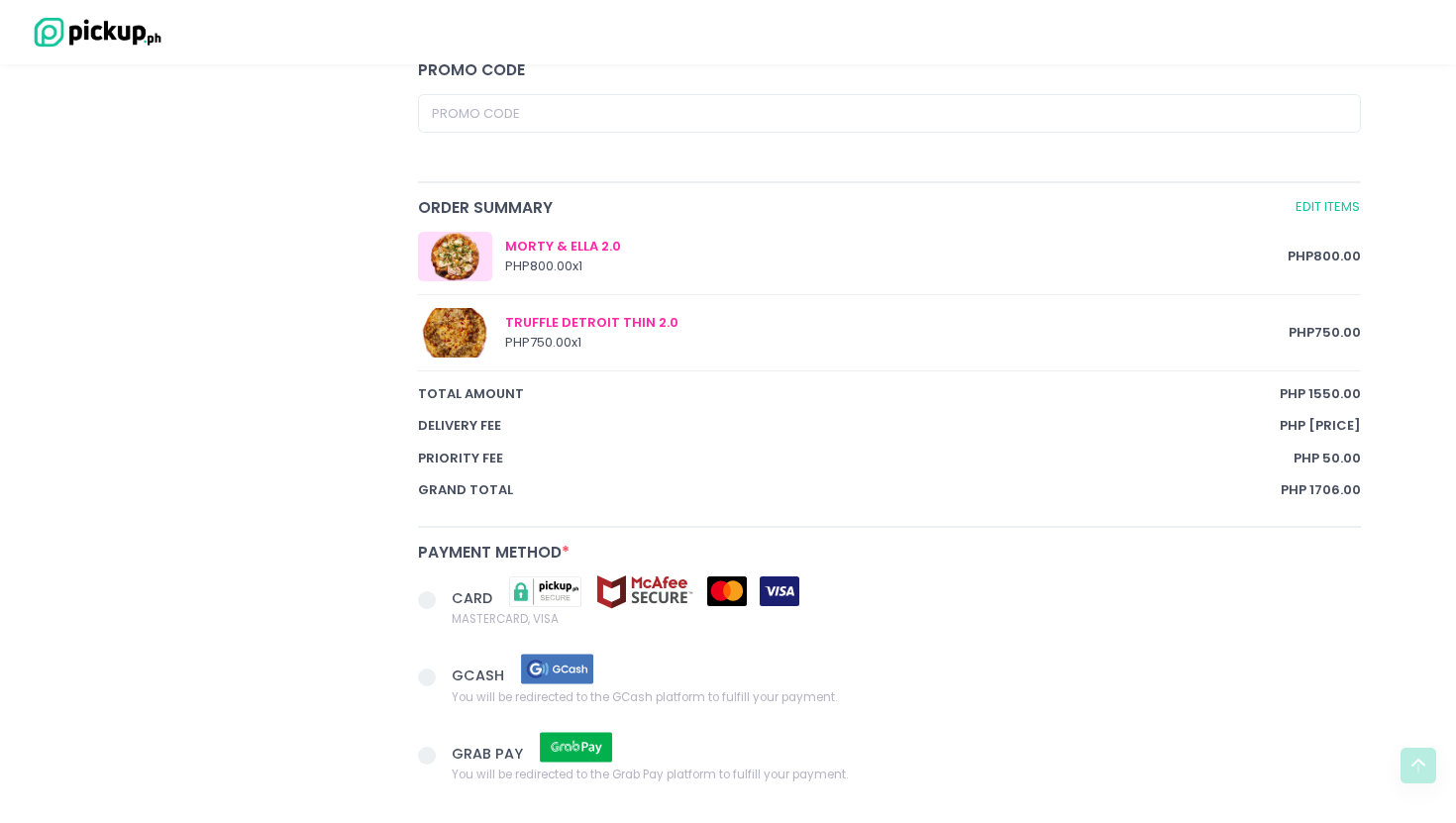 scroll, scrollTop: 1007, scrollLeft: 0, axis: vertical 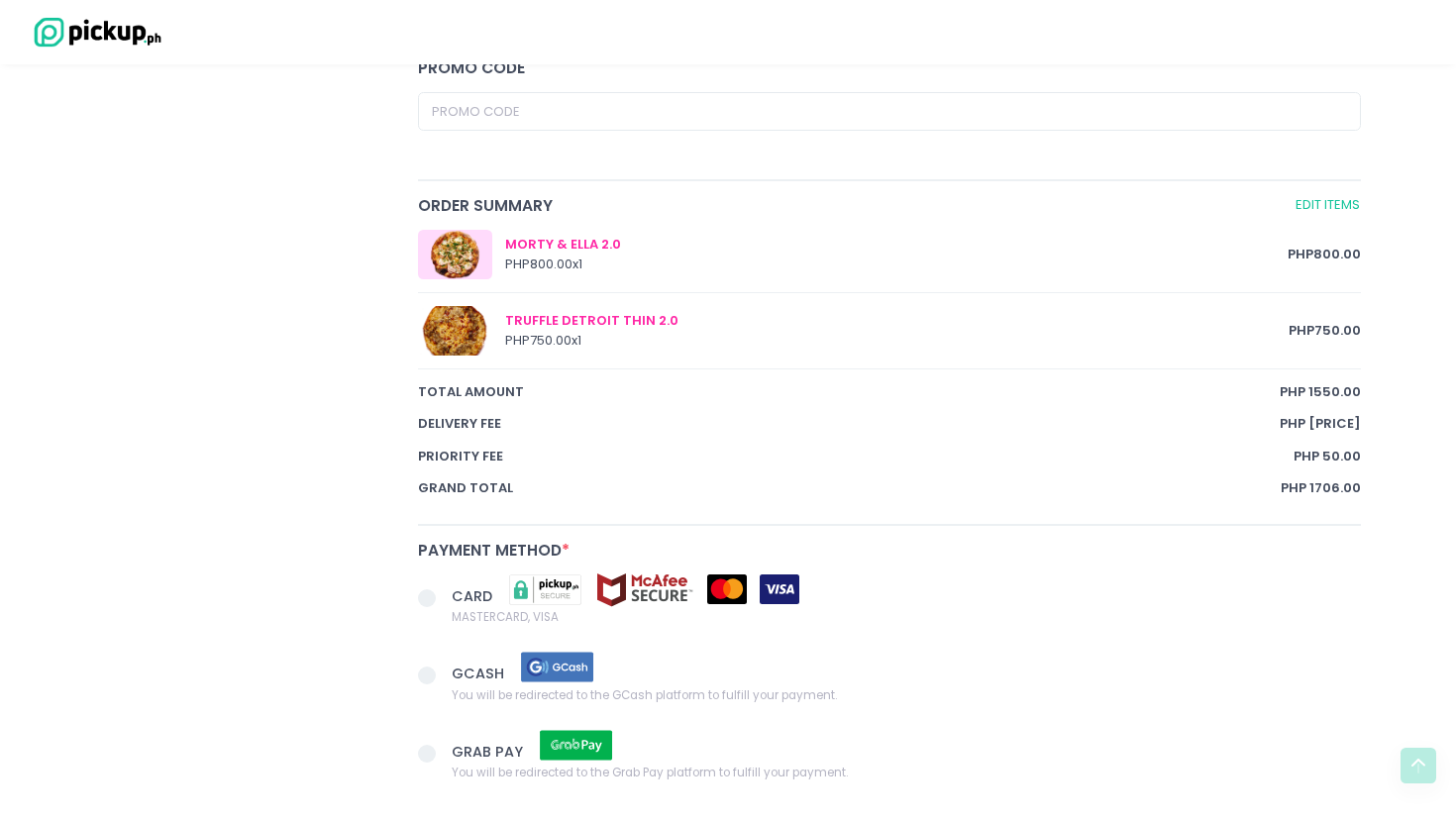 click at bounding box center [427, 598] 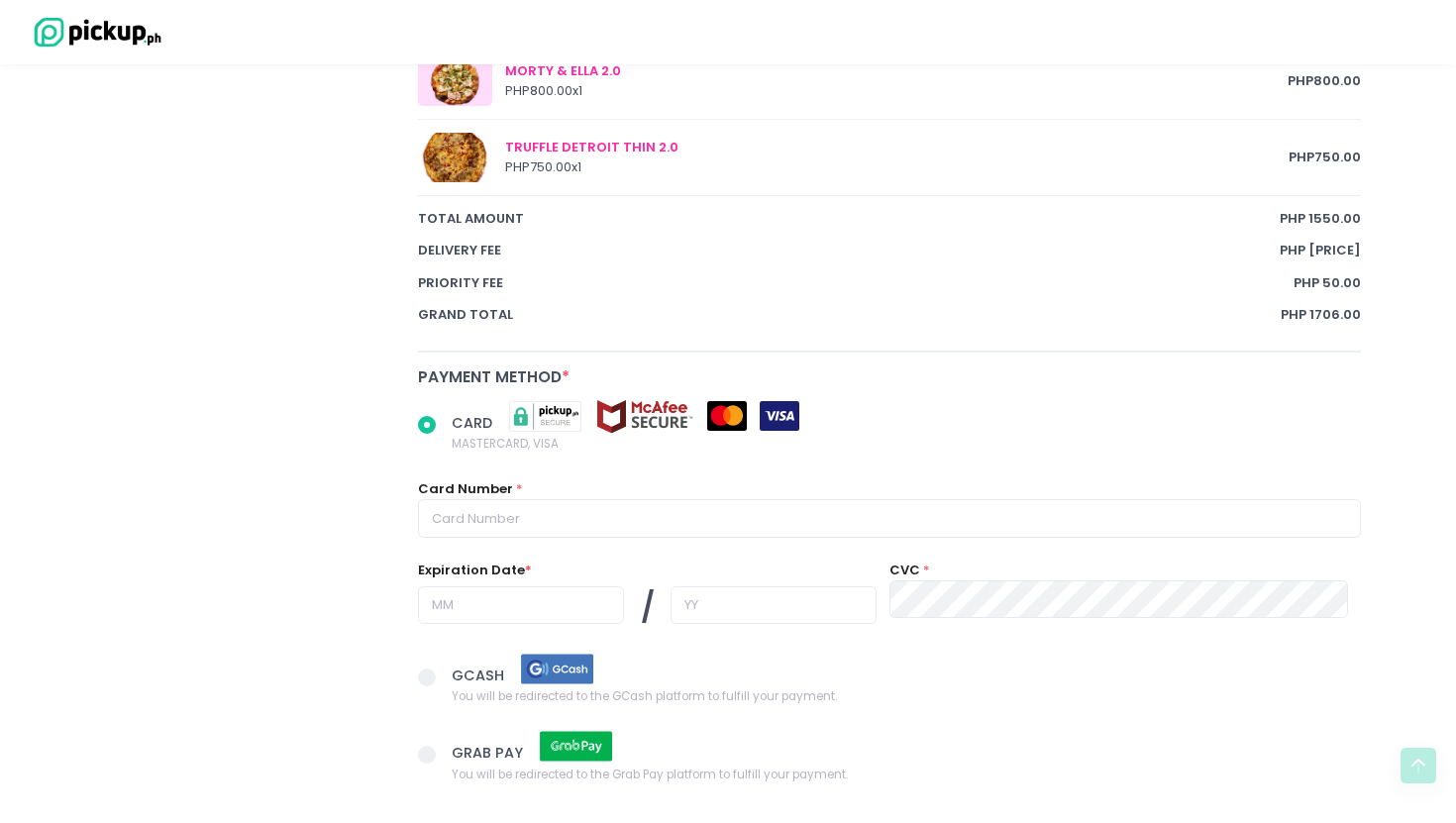scroll, scrollTop: 1206, scrollLeft: 0, axis: vertical 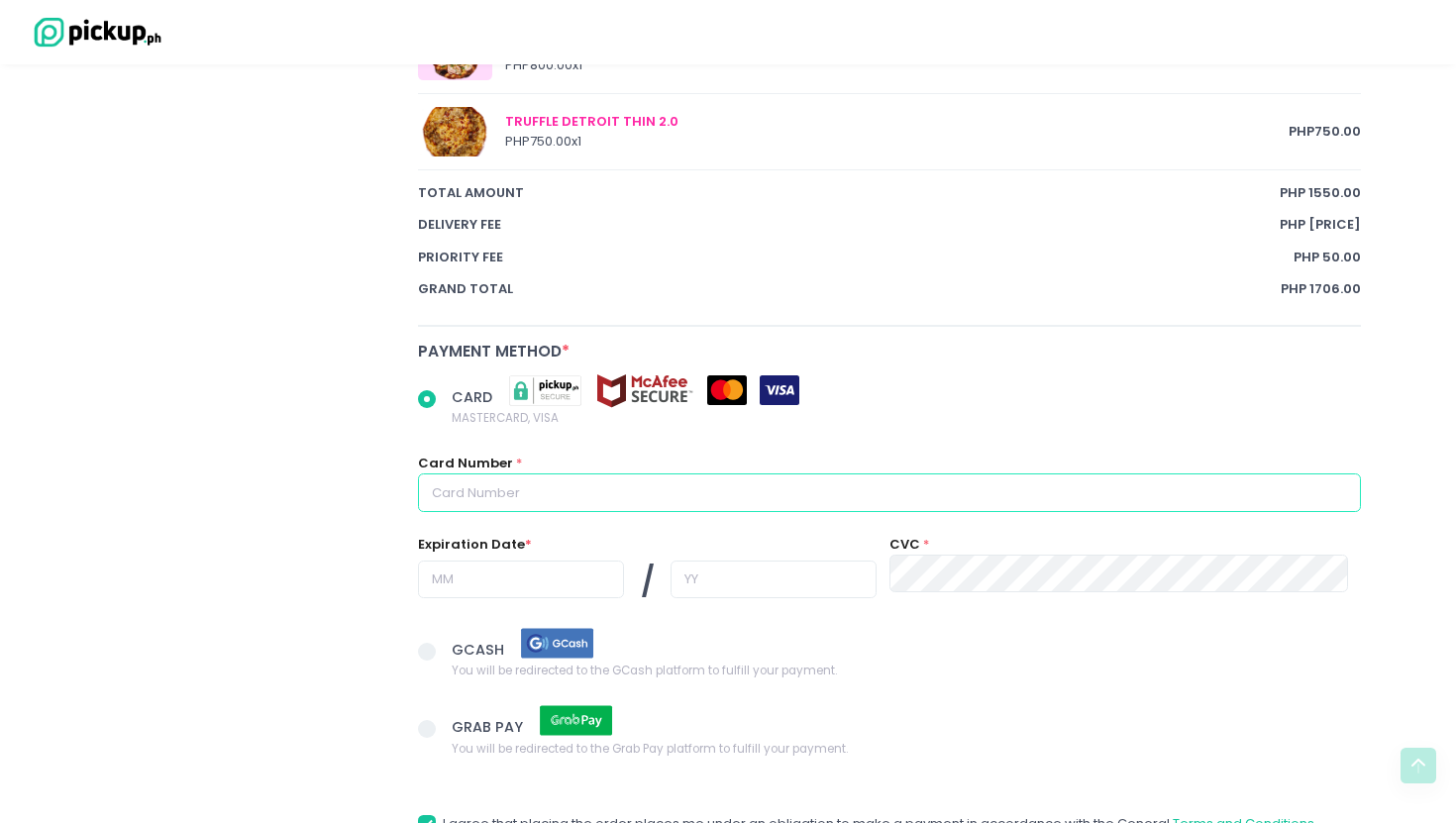click at bounding box center (889, 492) 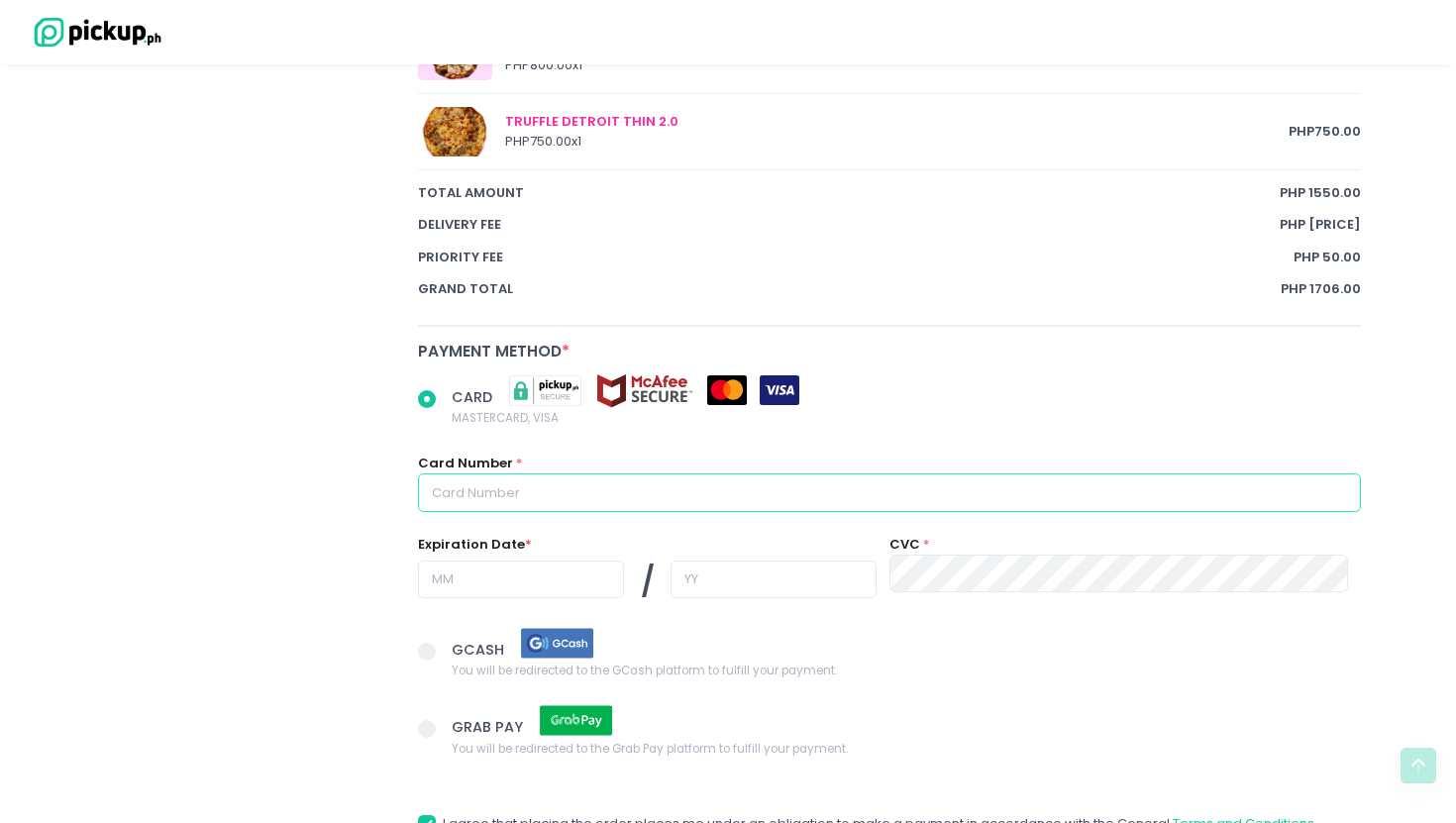 radio on "true" 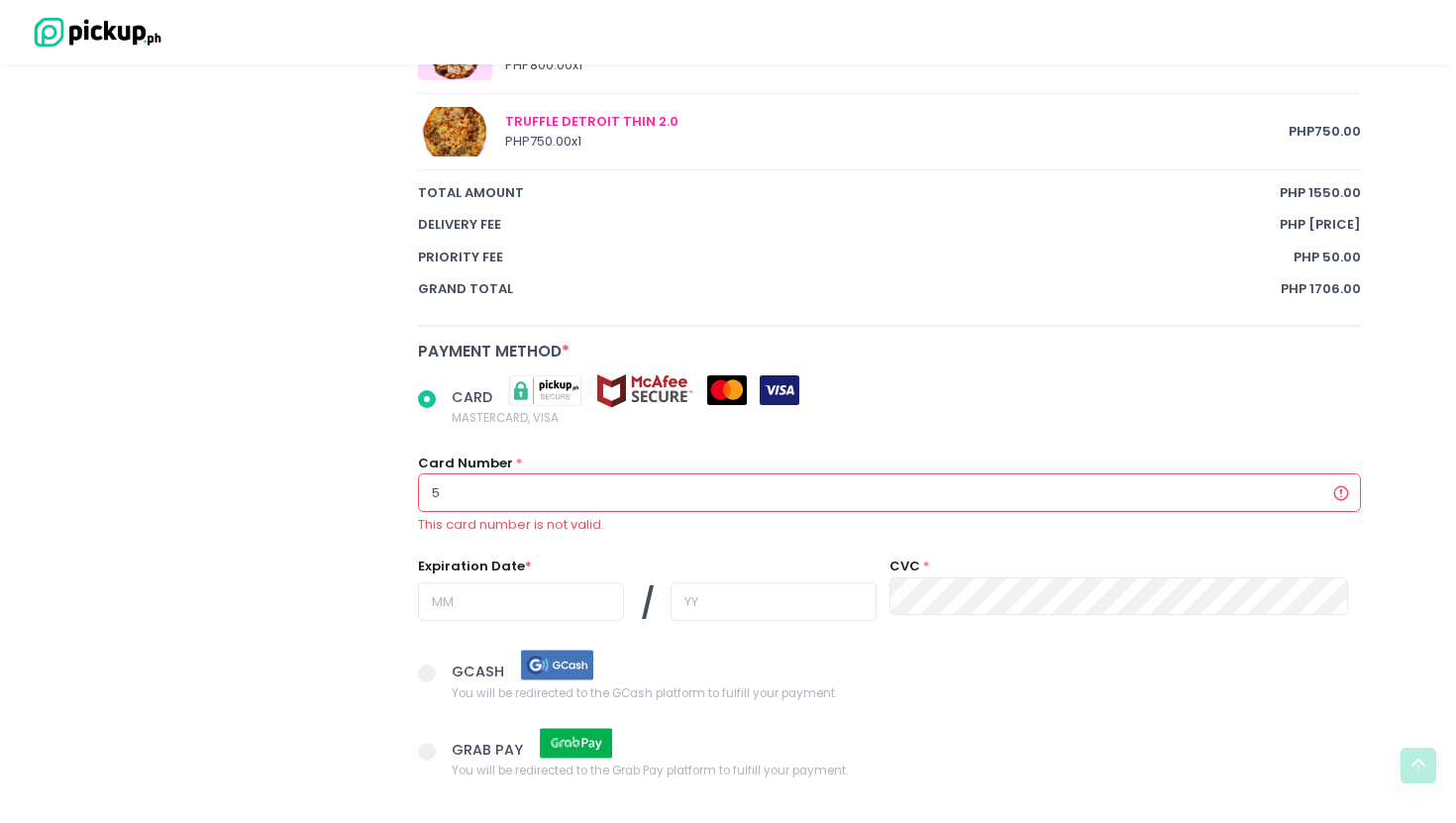 radio on "true" 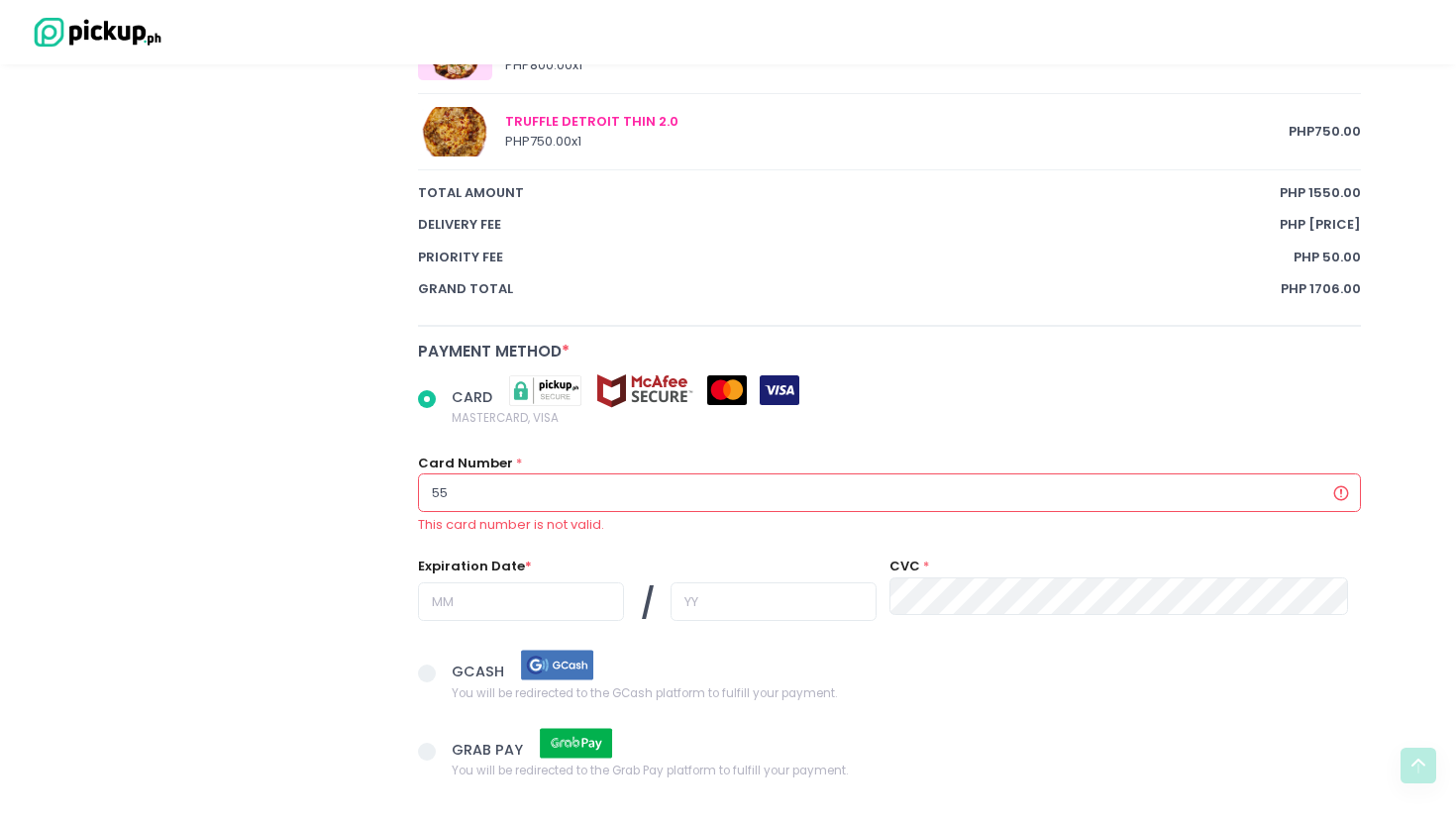 radio on "true" 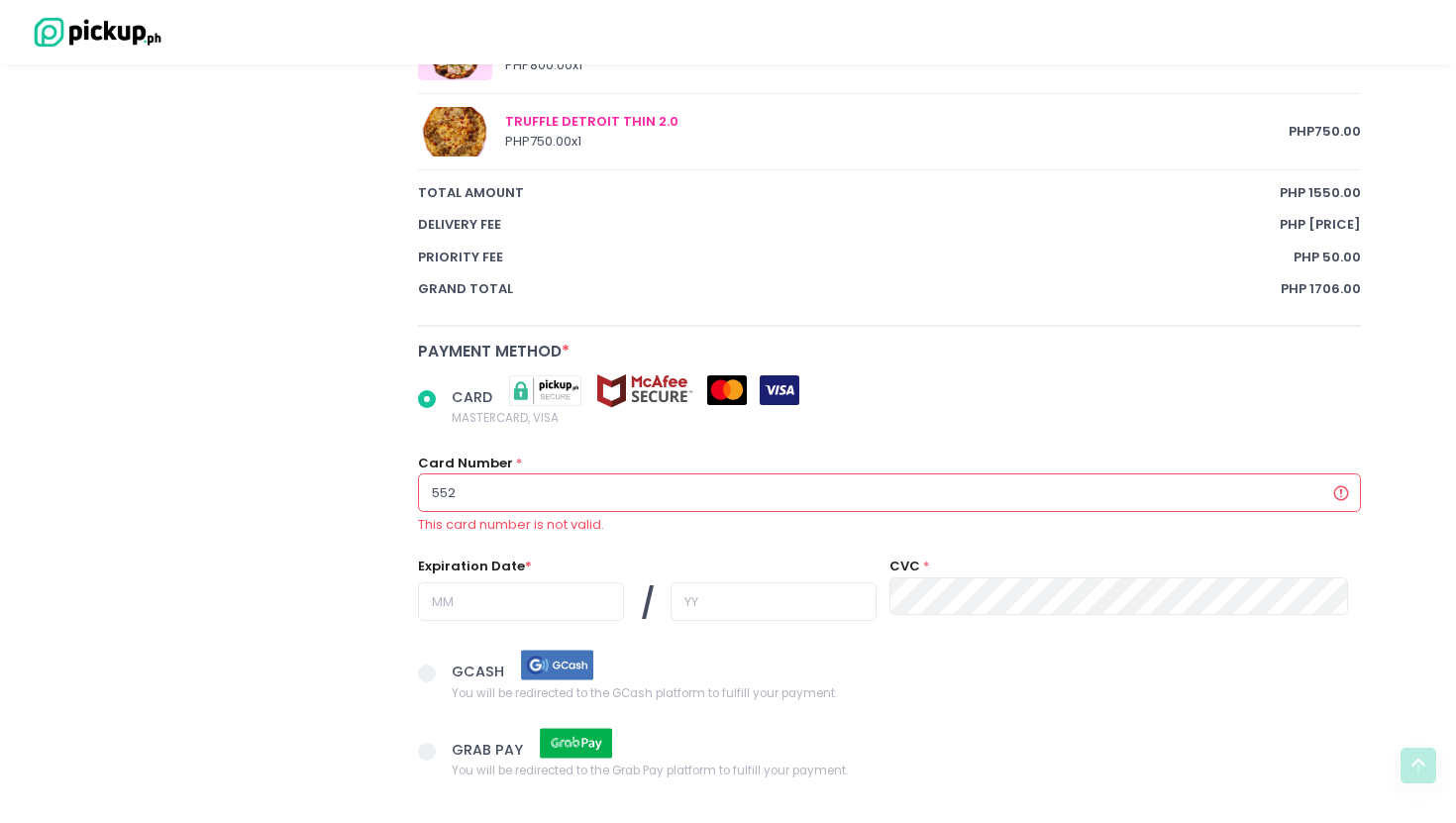 radio on "true" 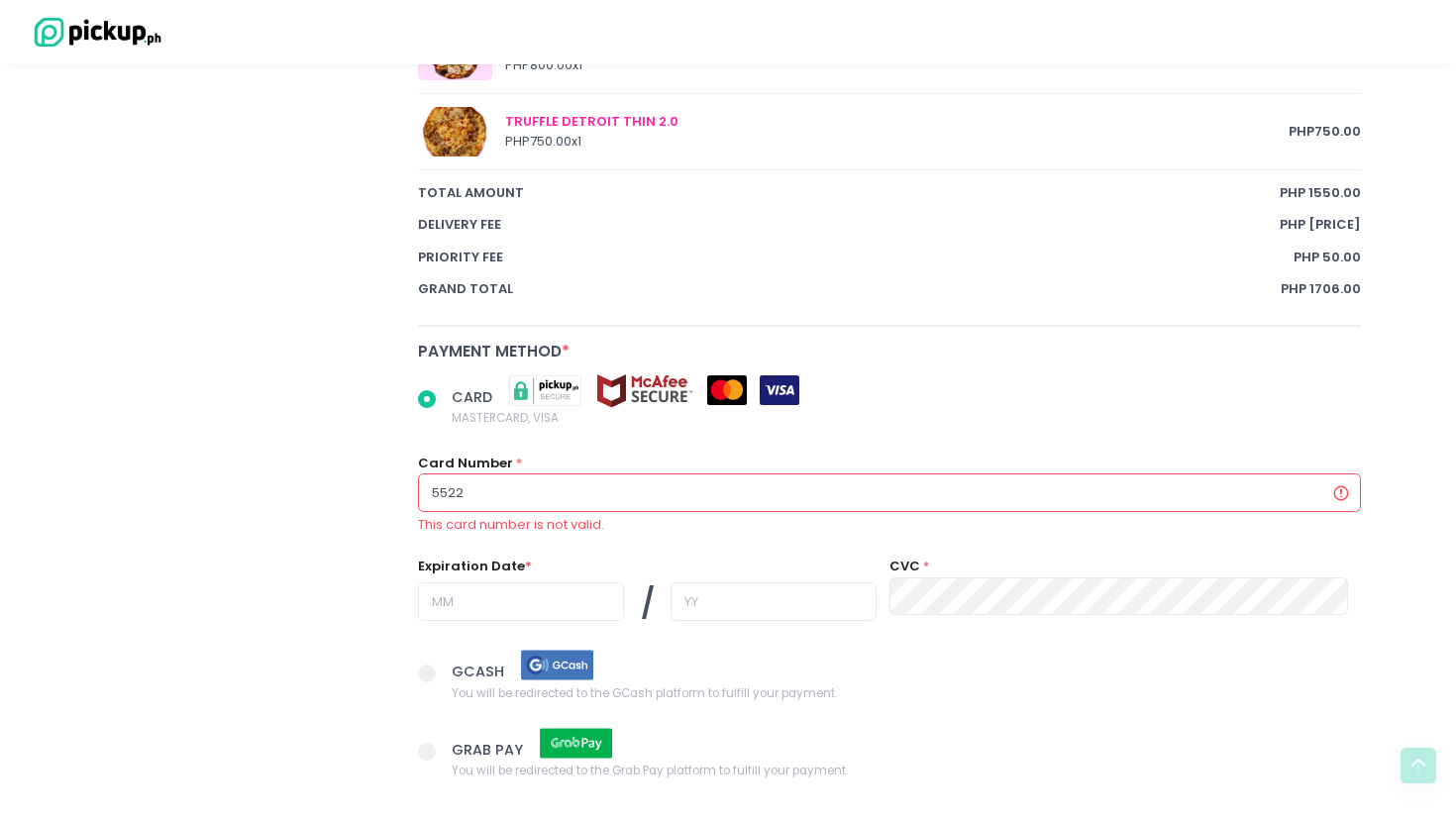 radio on "true" 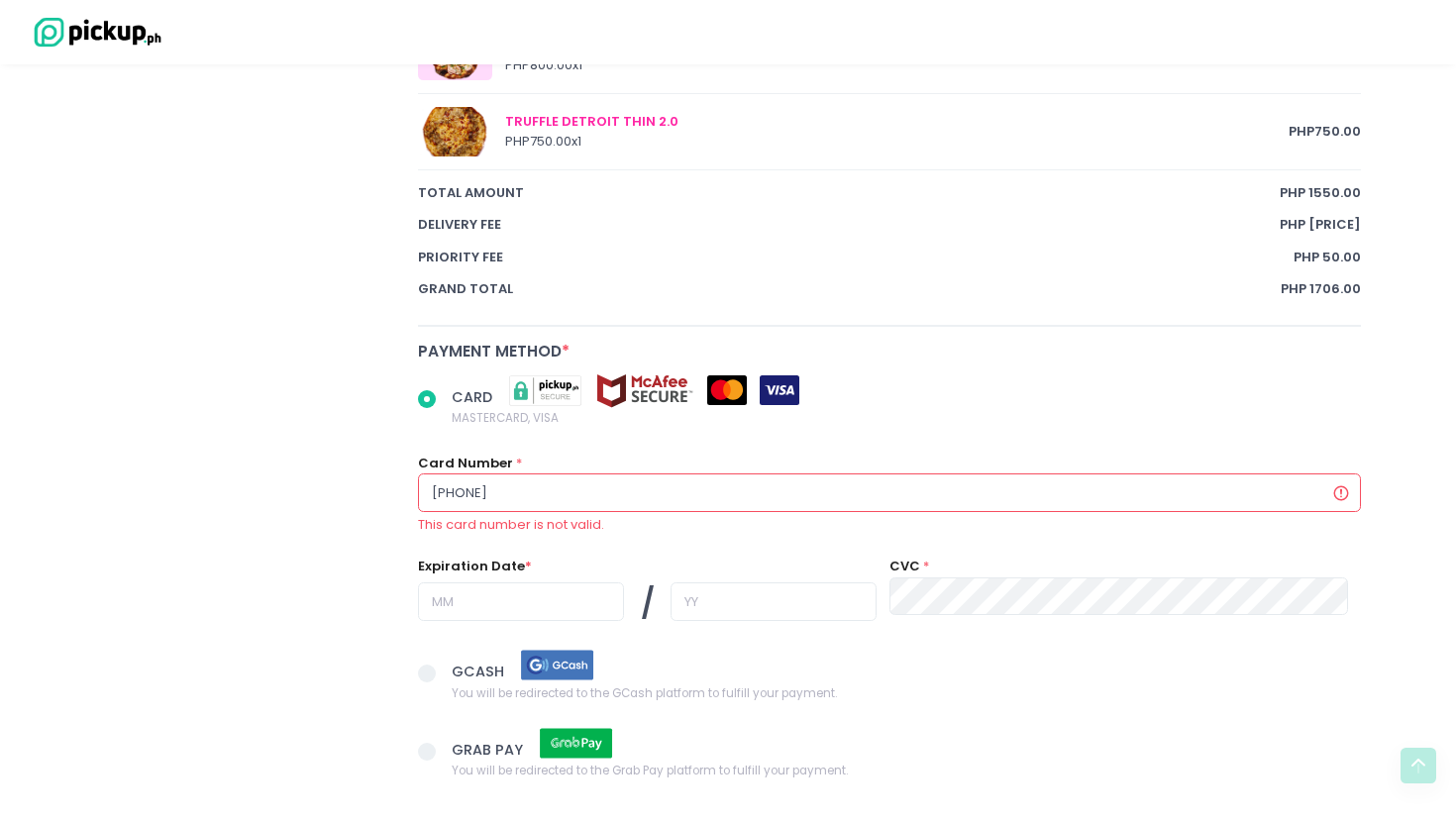 radio on "true" 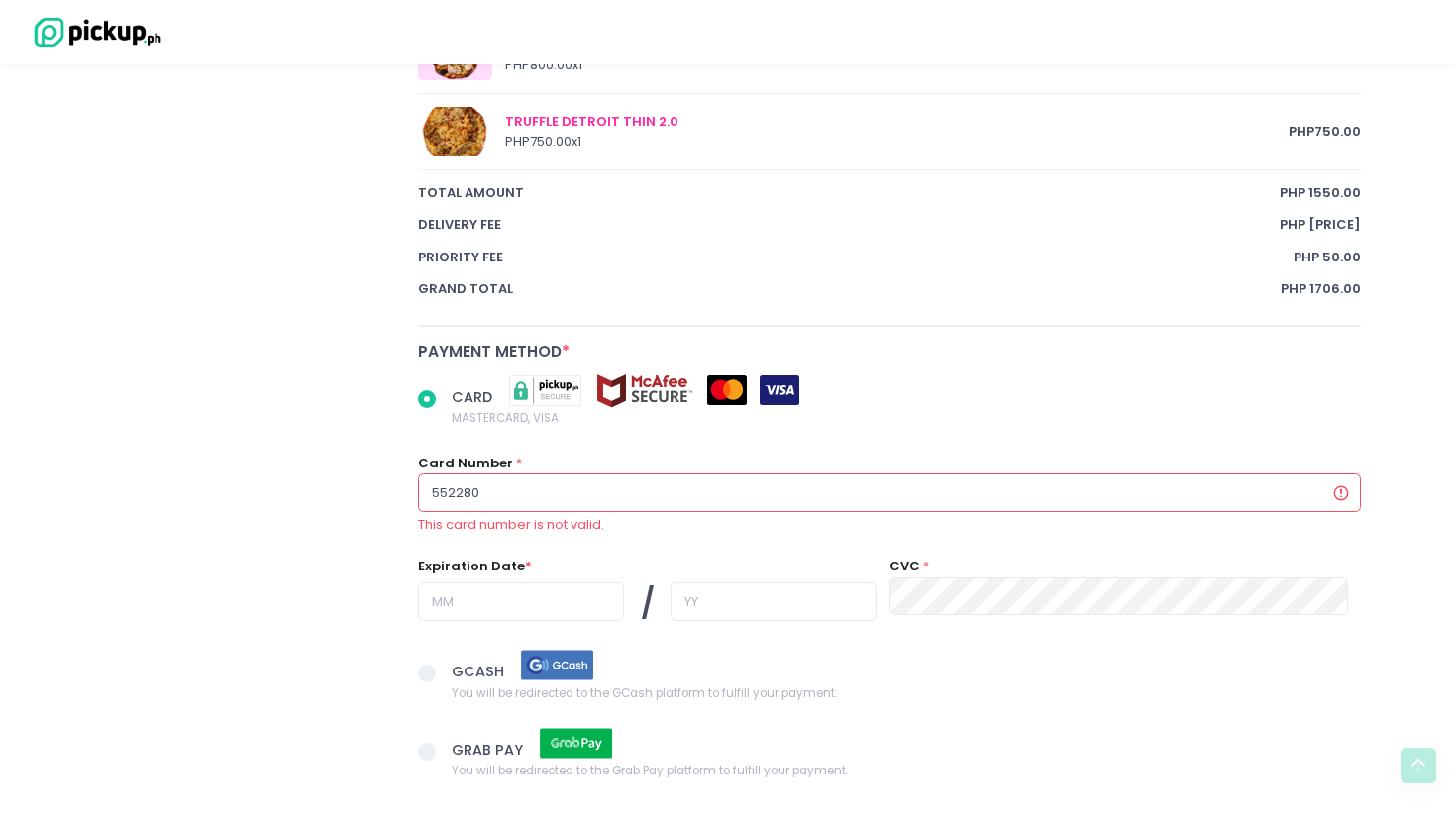 radio on "true" 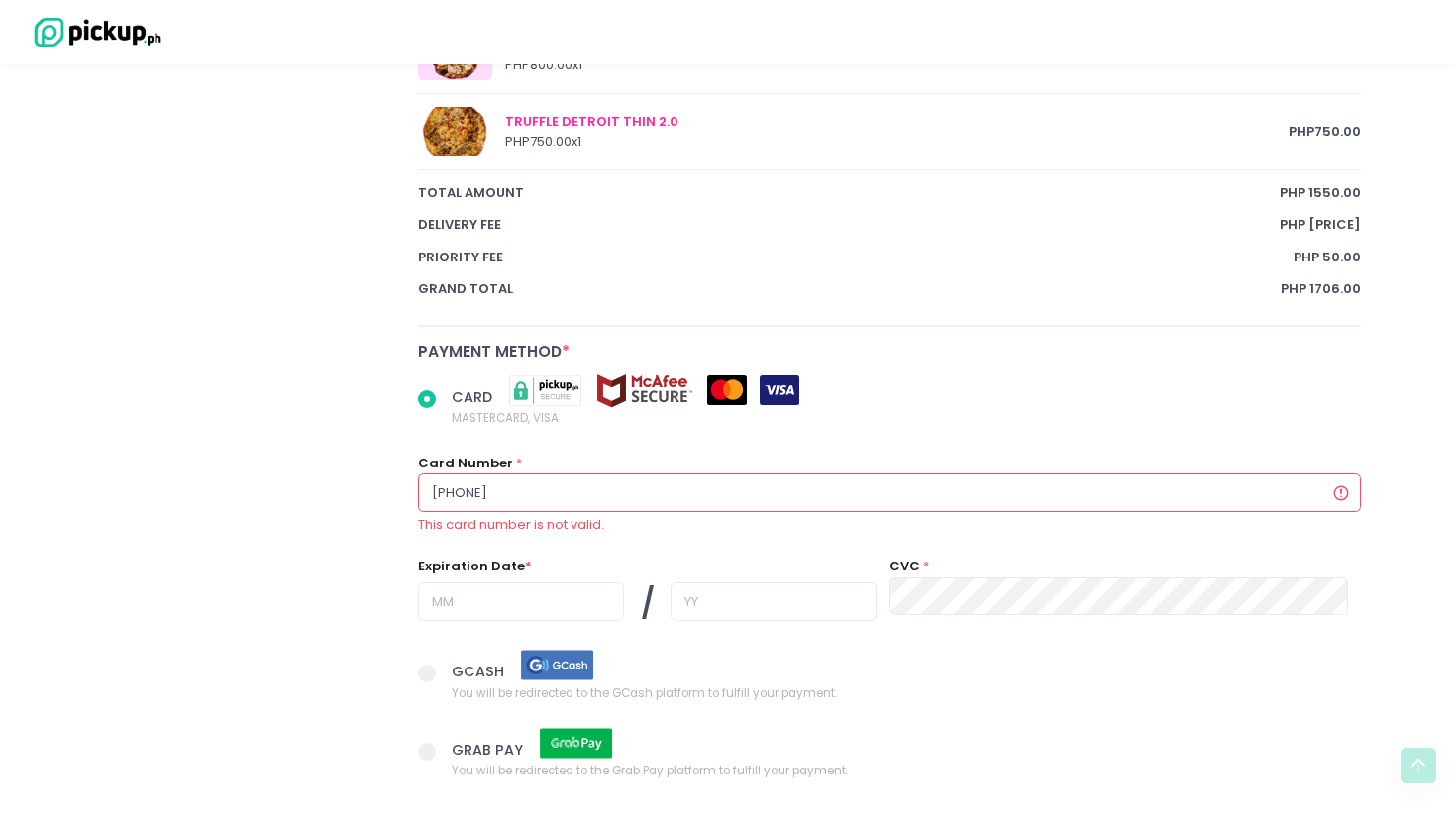 radio on "true" 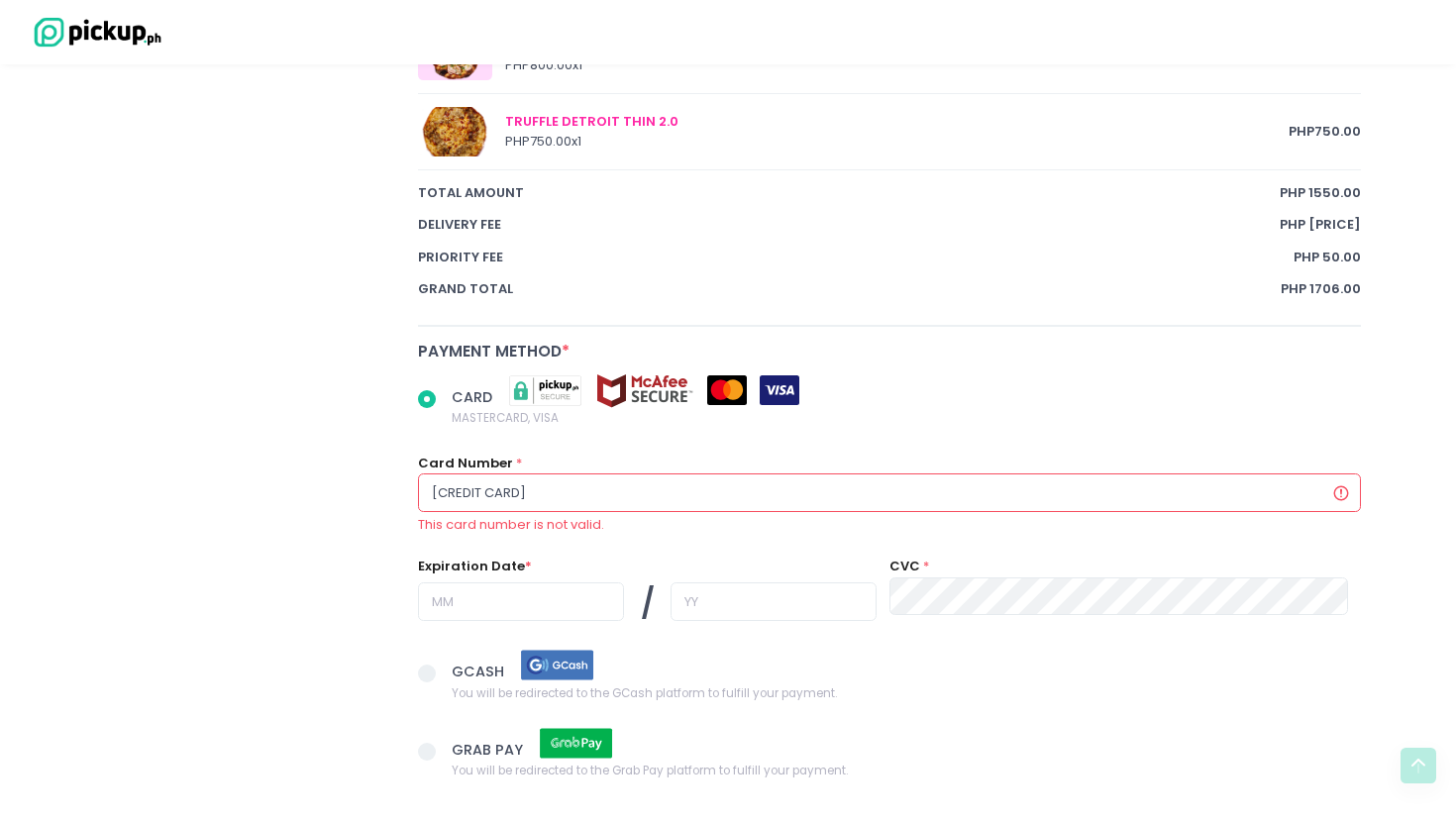 radio on "true" 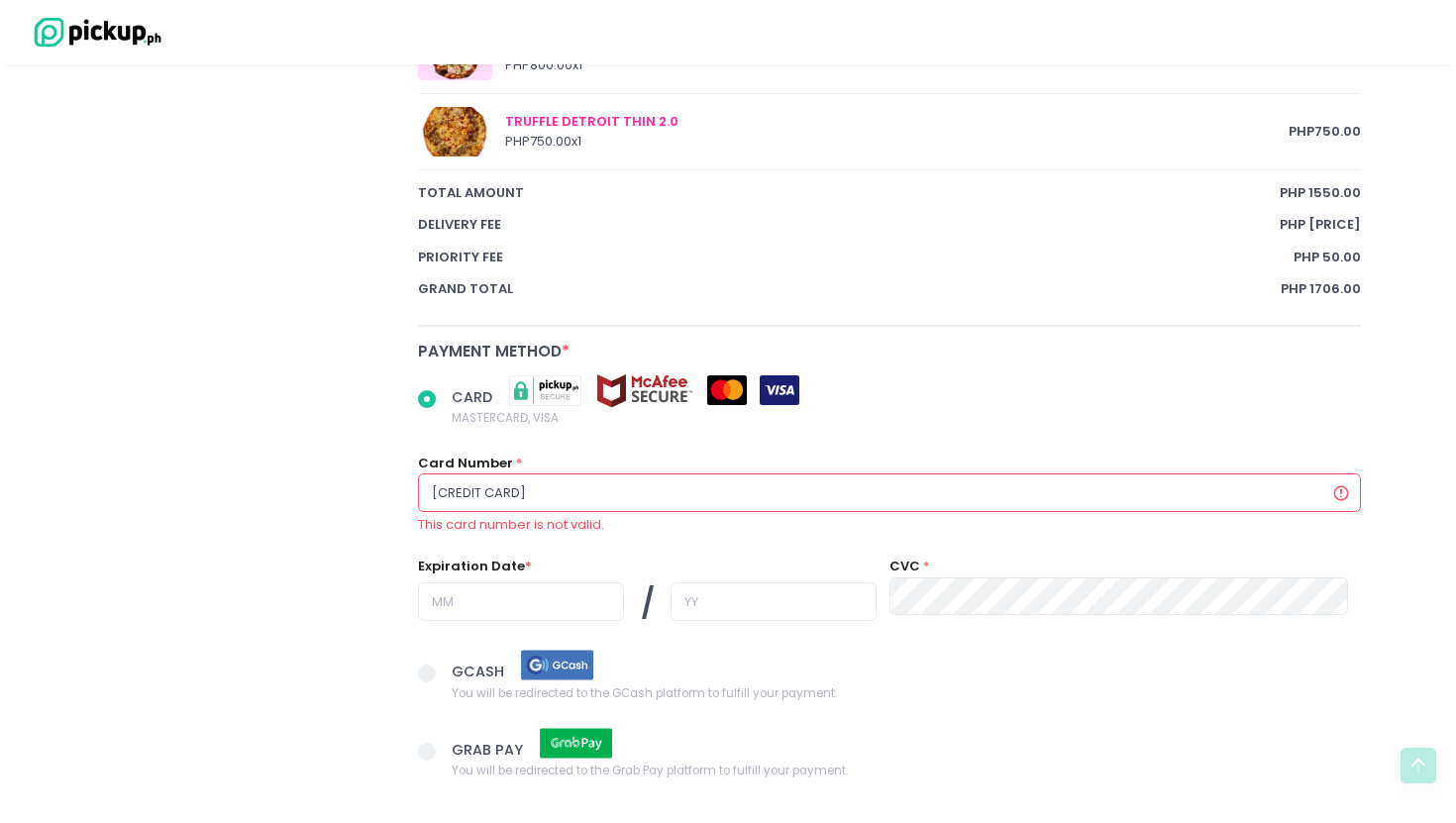 radio on "true" 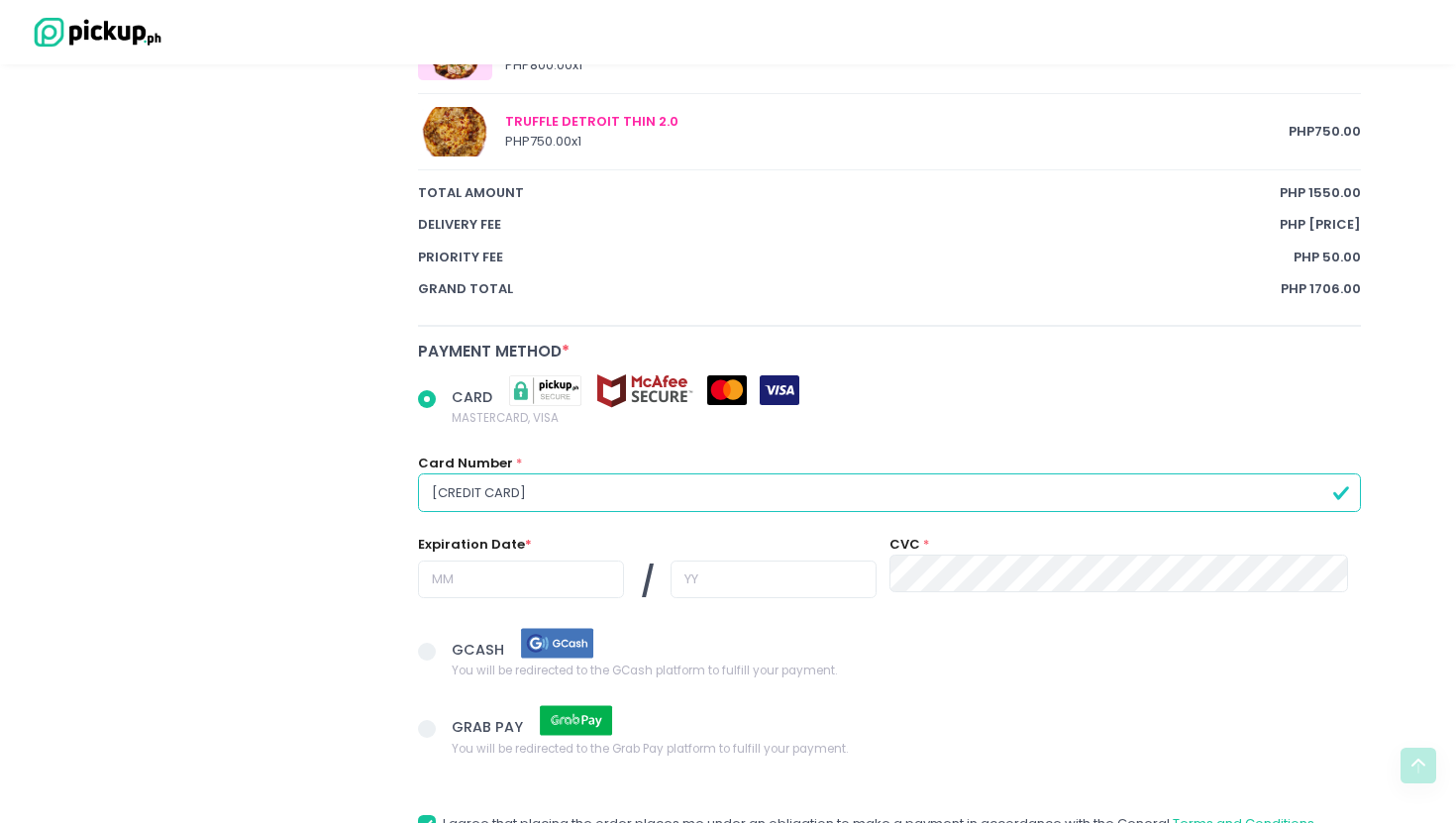 type on "[CREDIT CARD]" 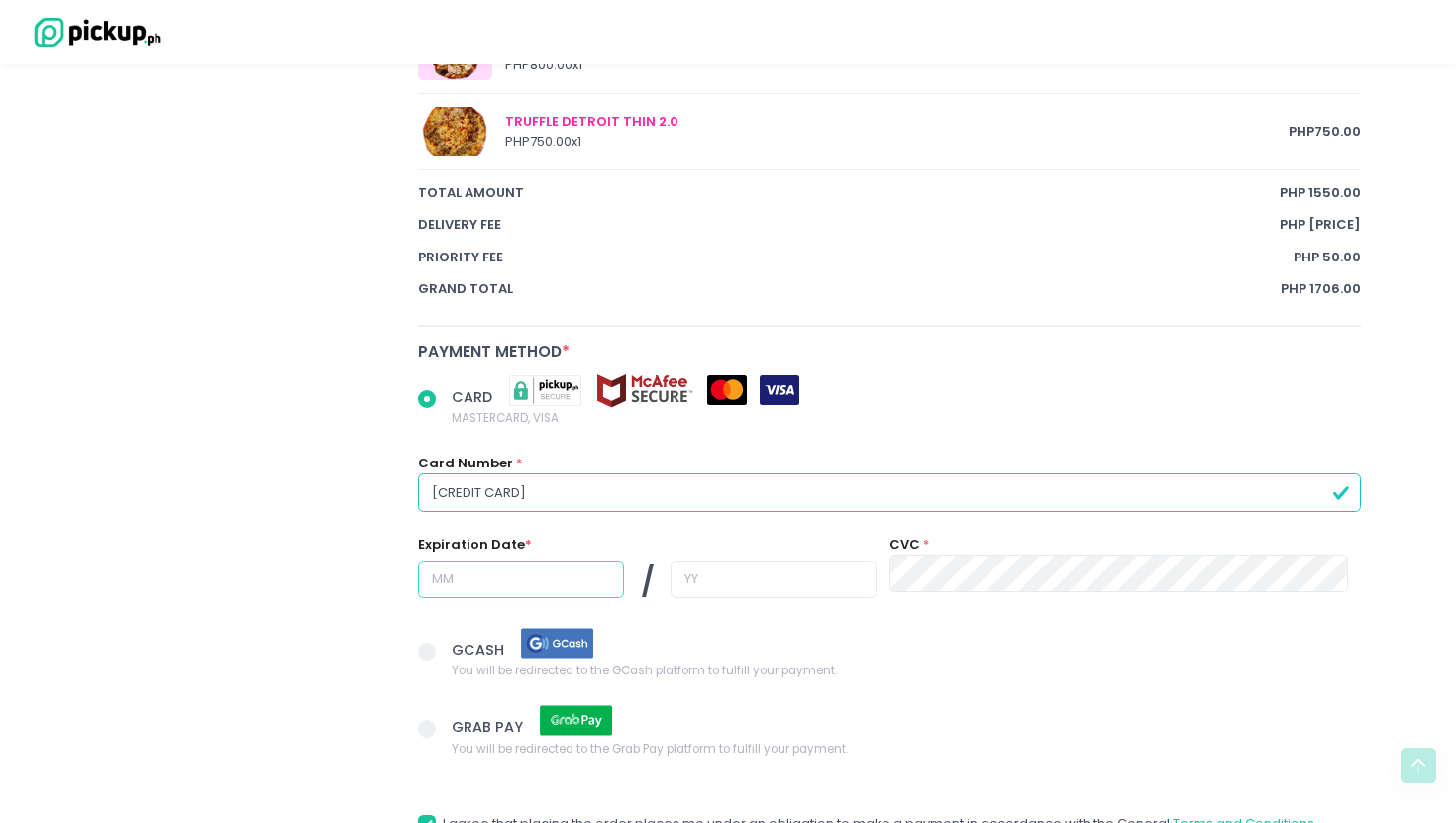 click at bounding box center [521, 579] 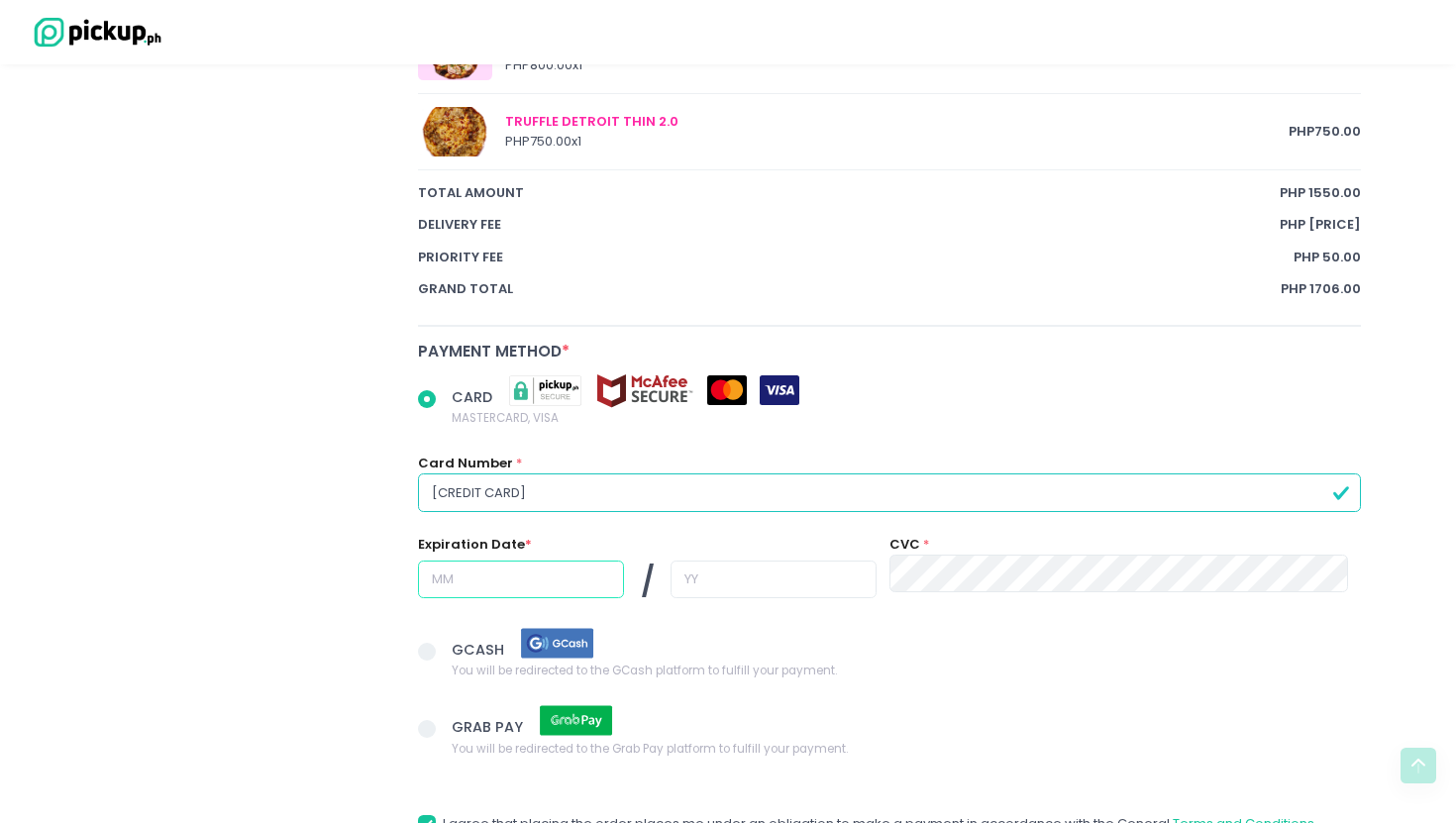radio on "true" 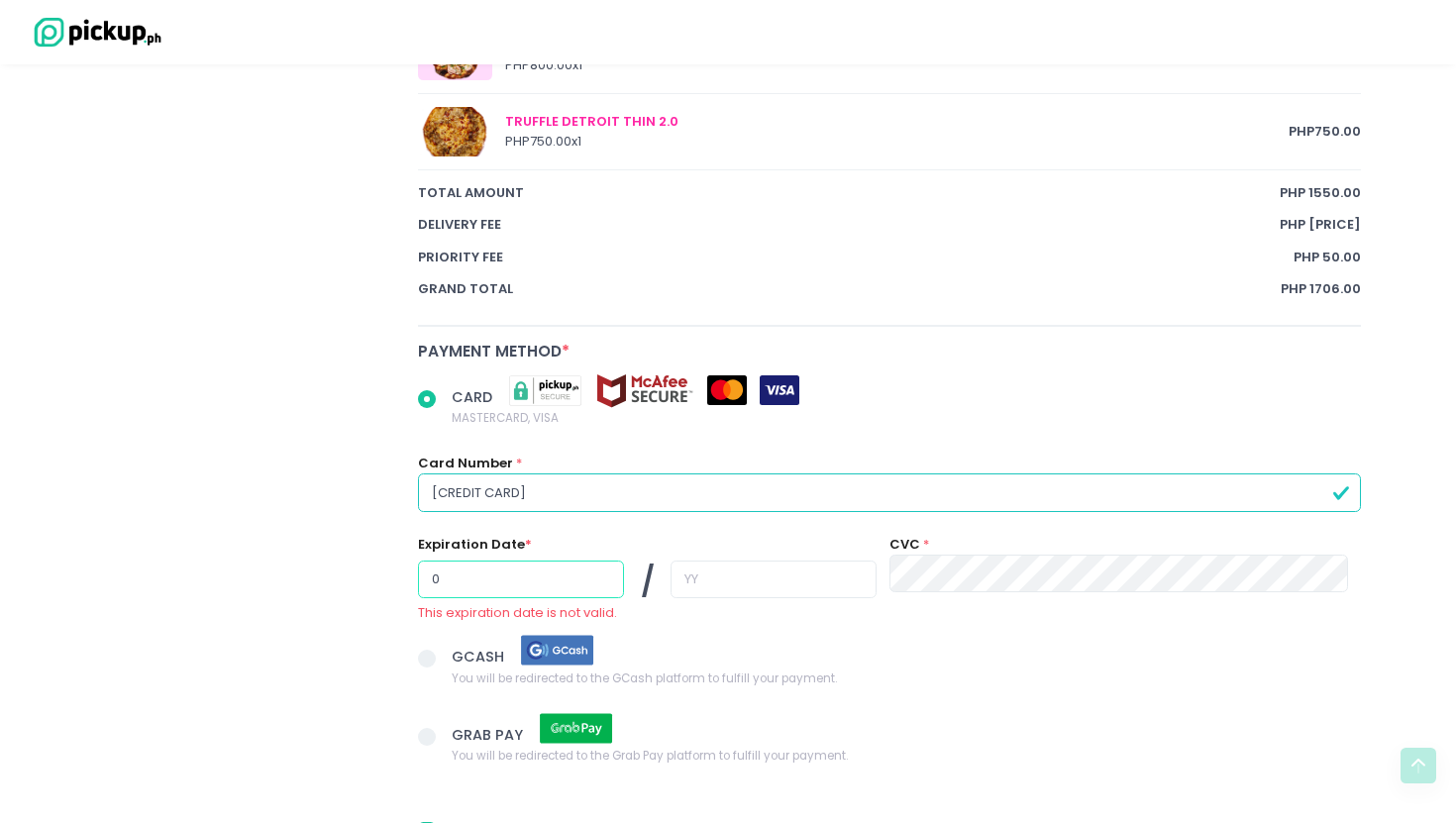 radio on "true" 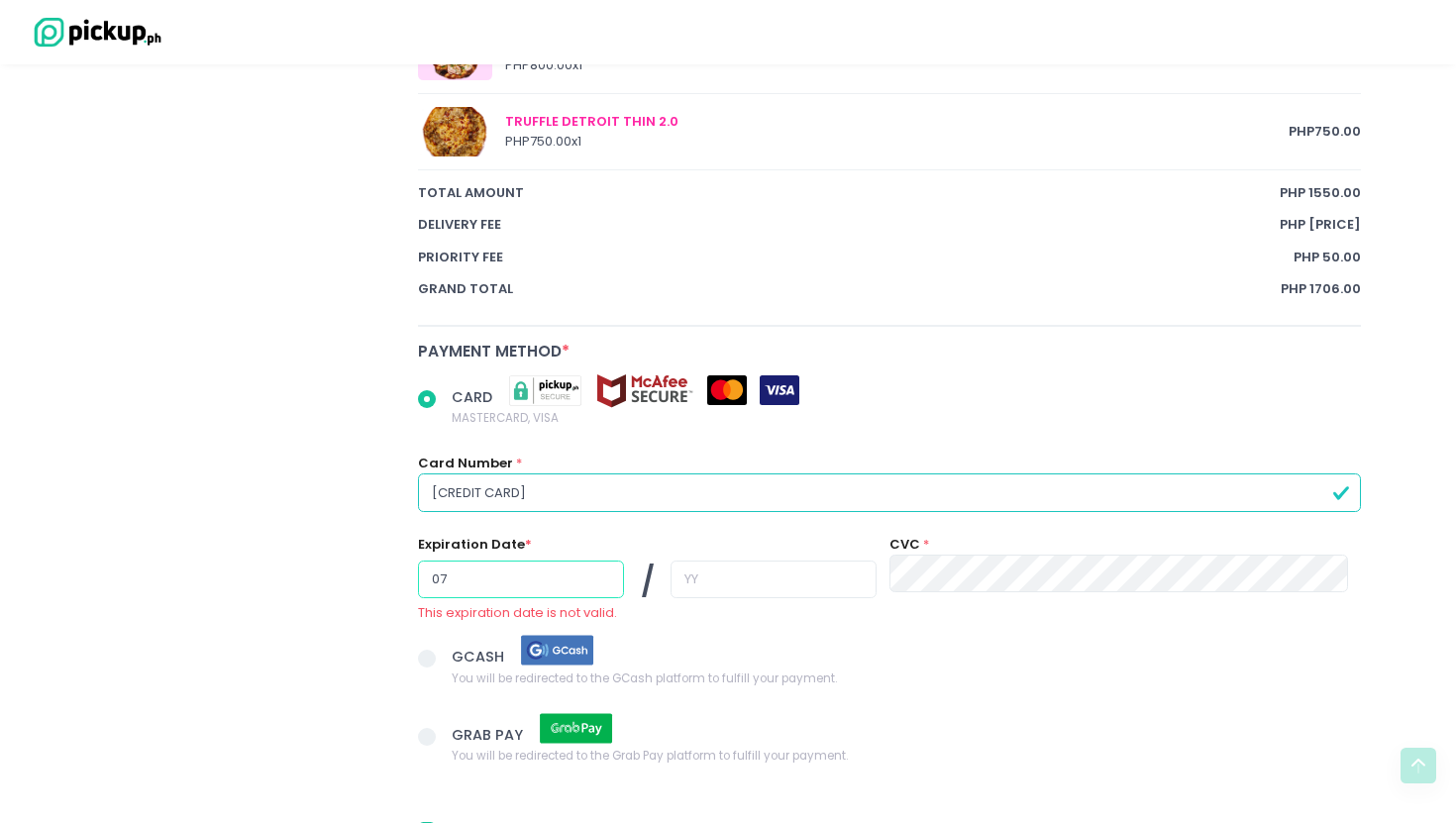 type on "07" 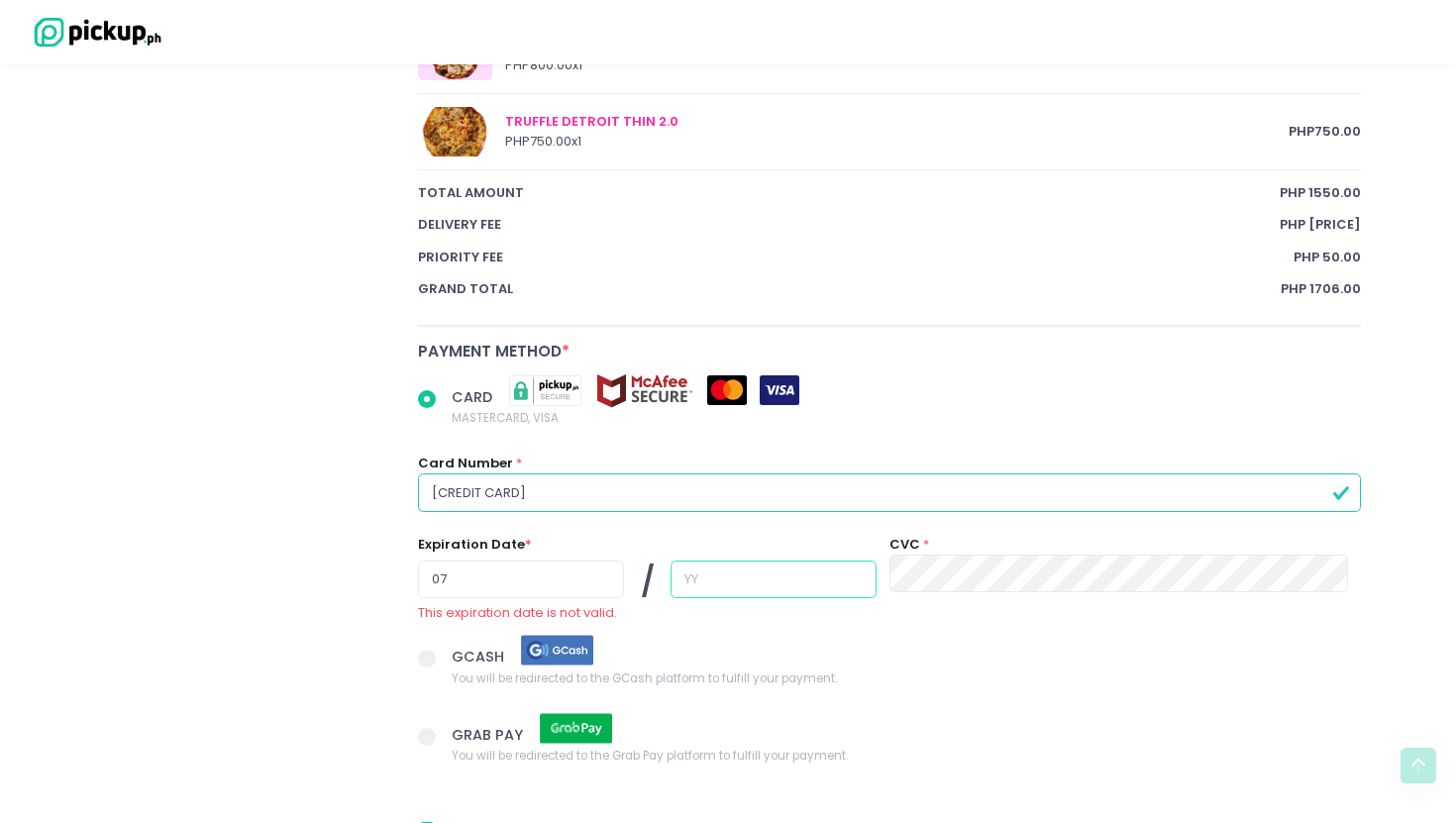 click at bounding box center [774, 579] 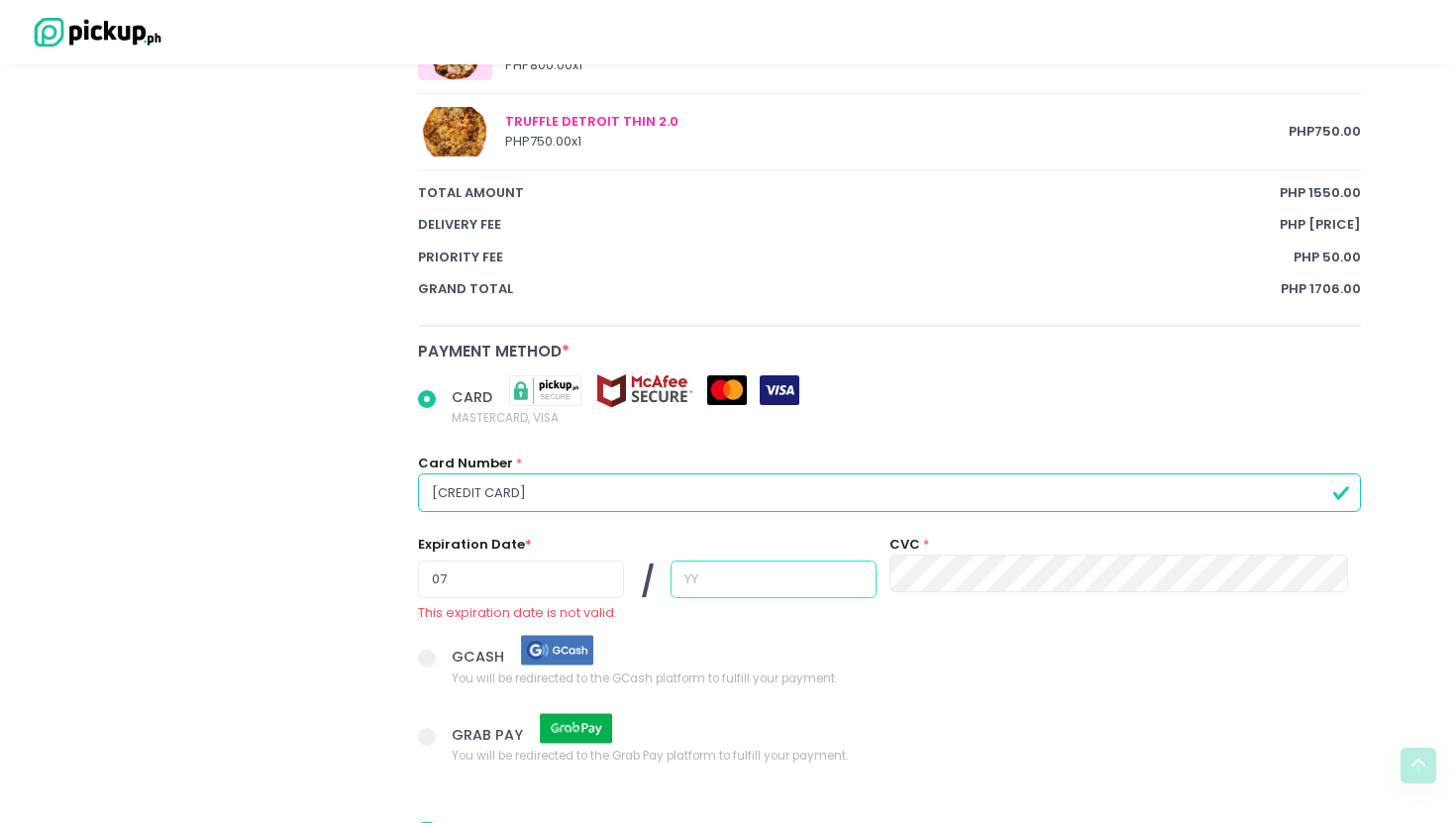 radio on "true" 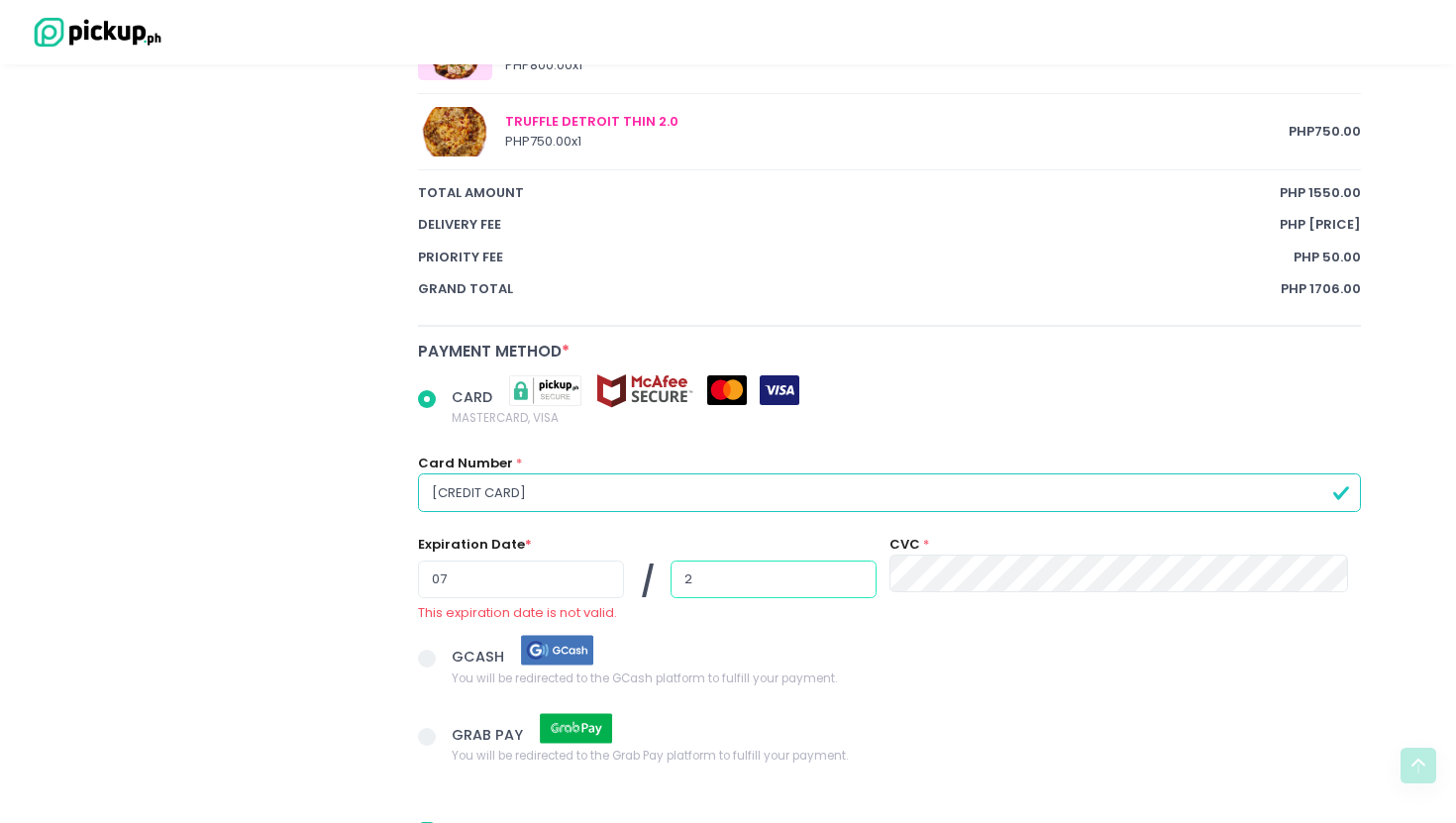 radio on "true" 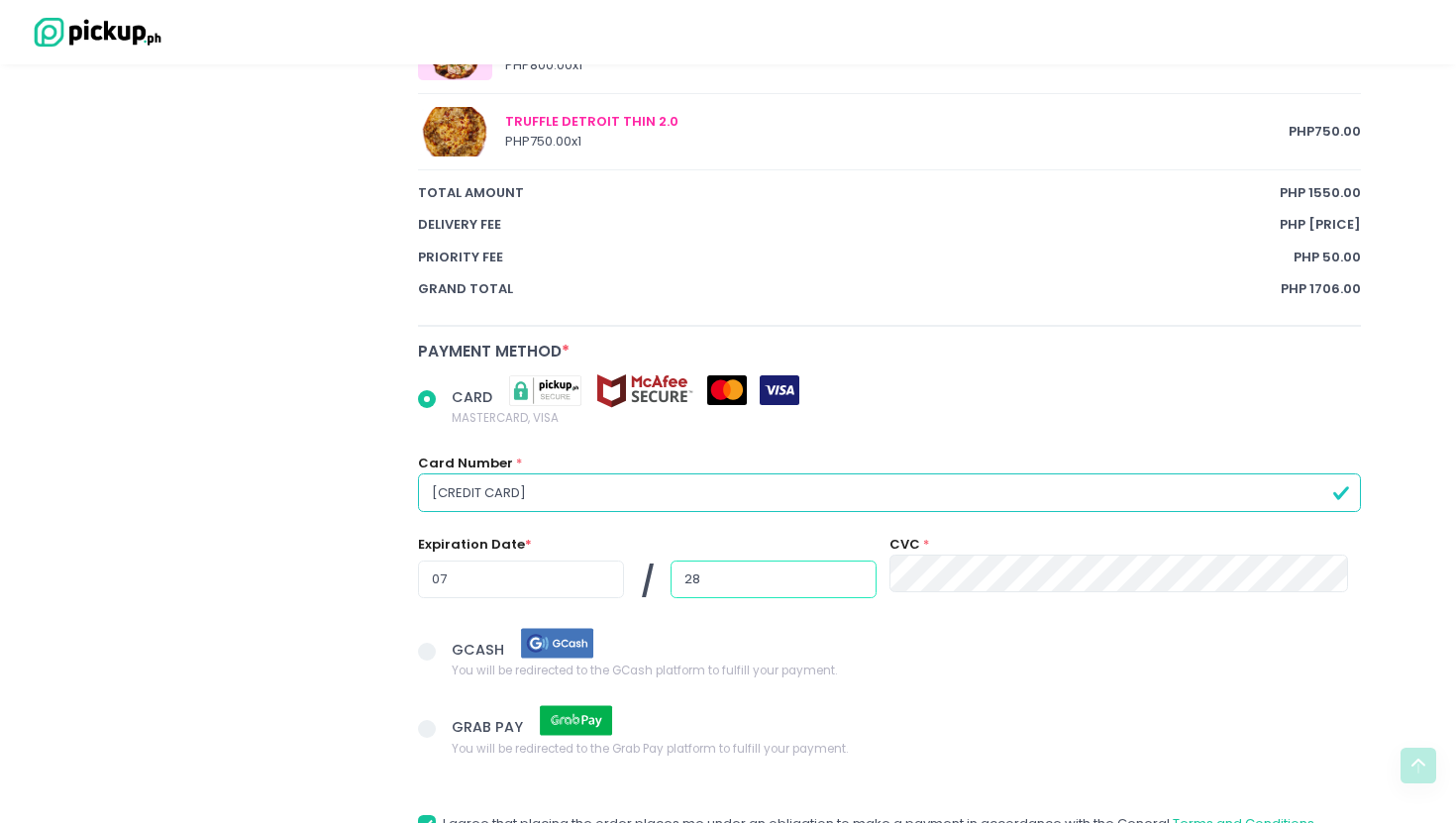 type on "28" 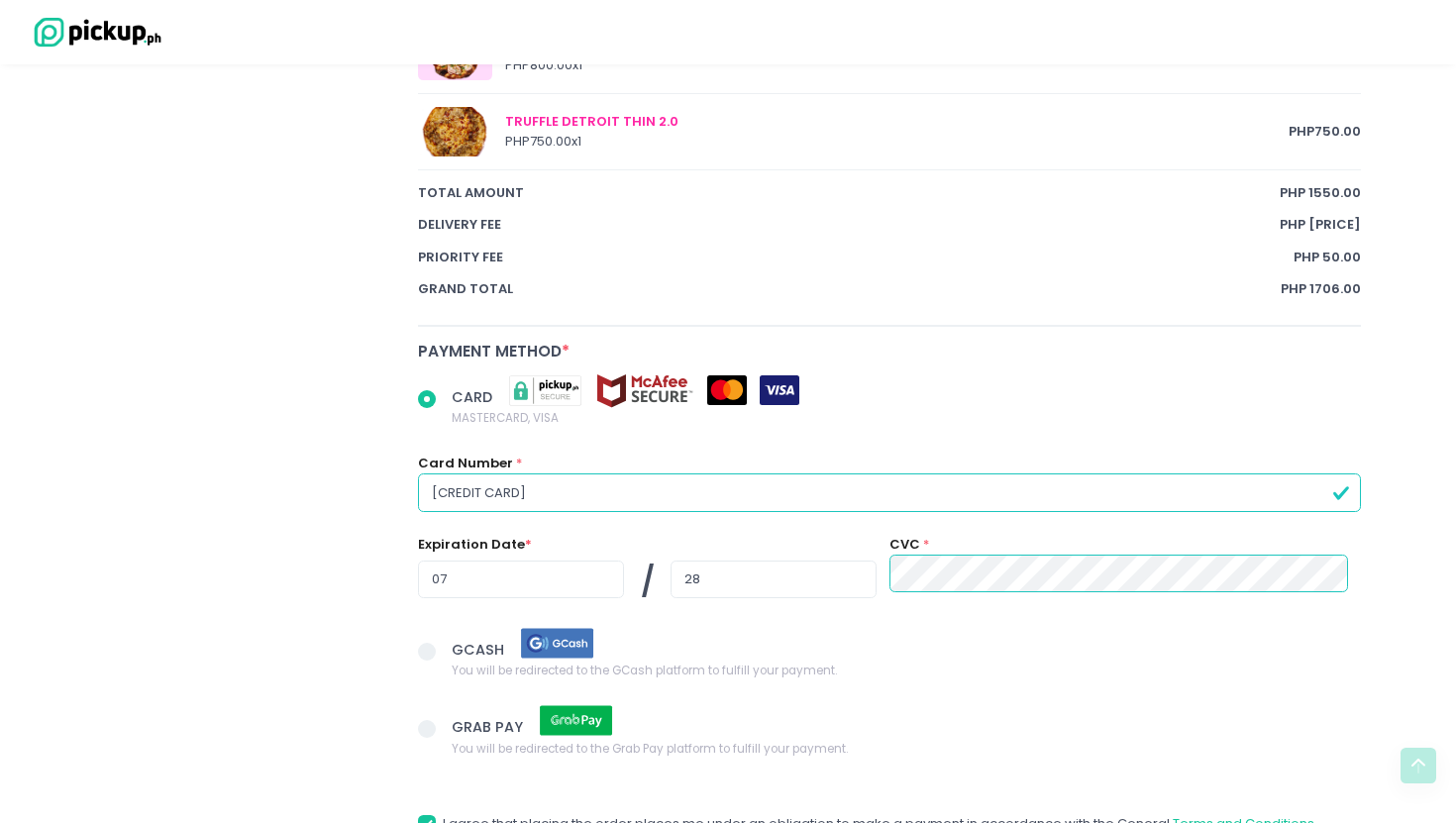 scroll, scrollTop: 1384, scrollLeft: 0, axis: vertical 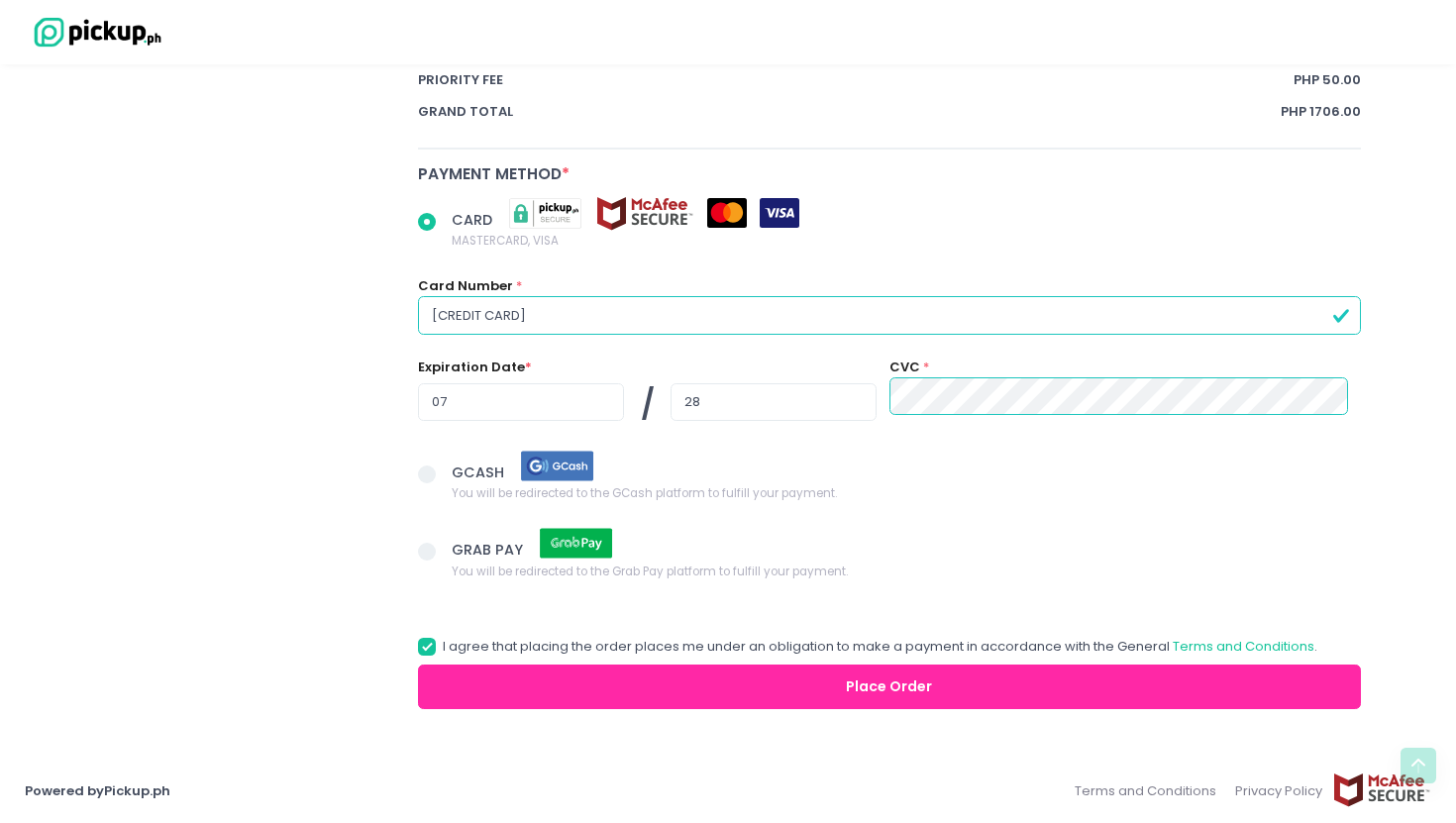click on "Place Order" at bounding box center [889, 686] 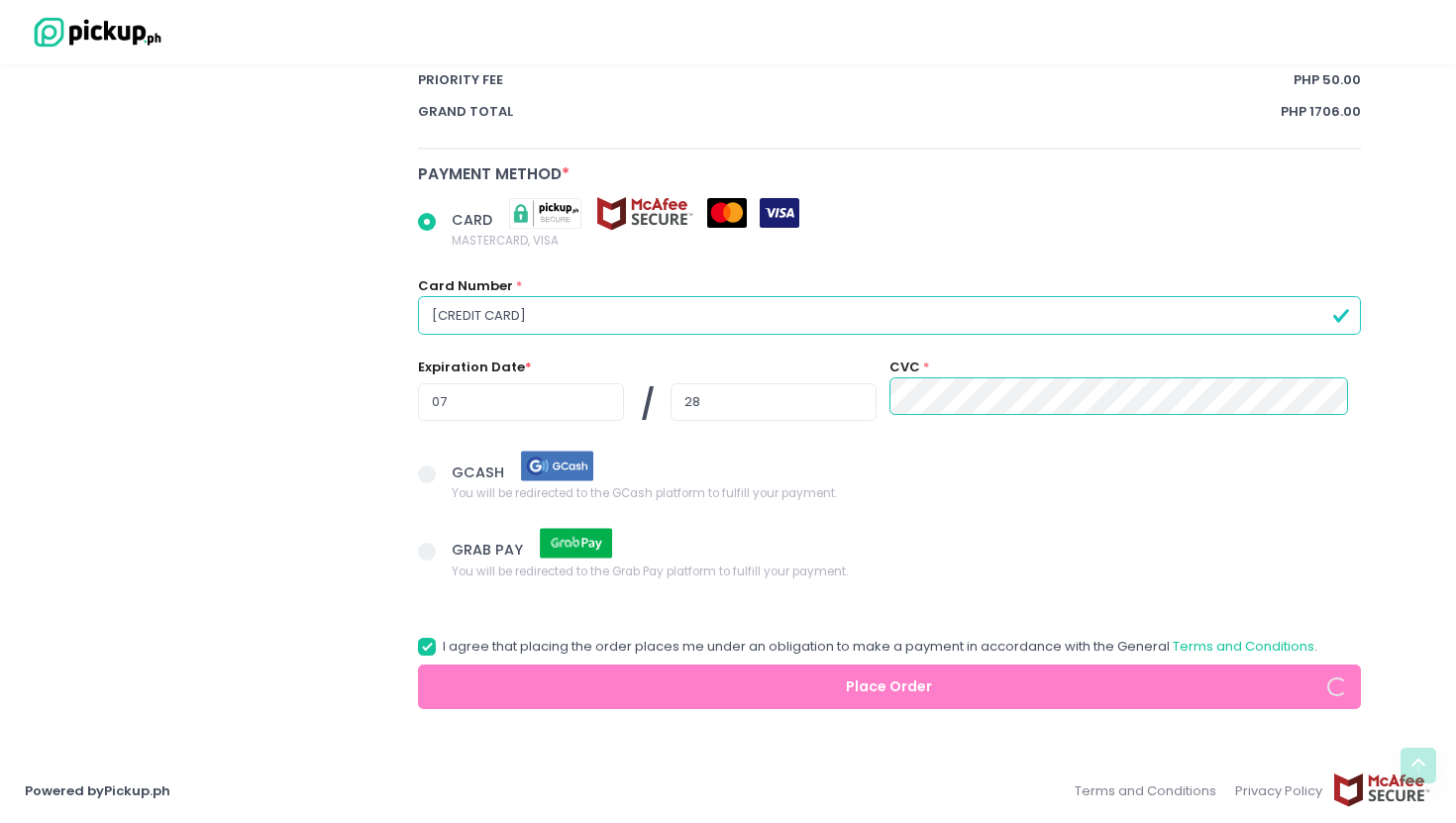 radio on "true" 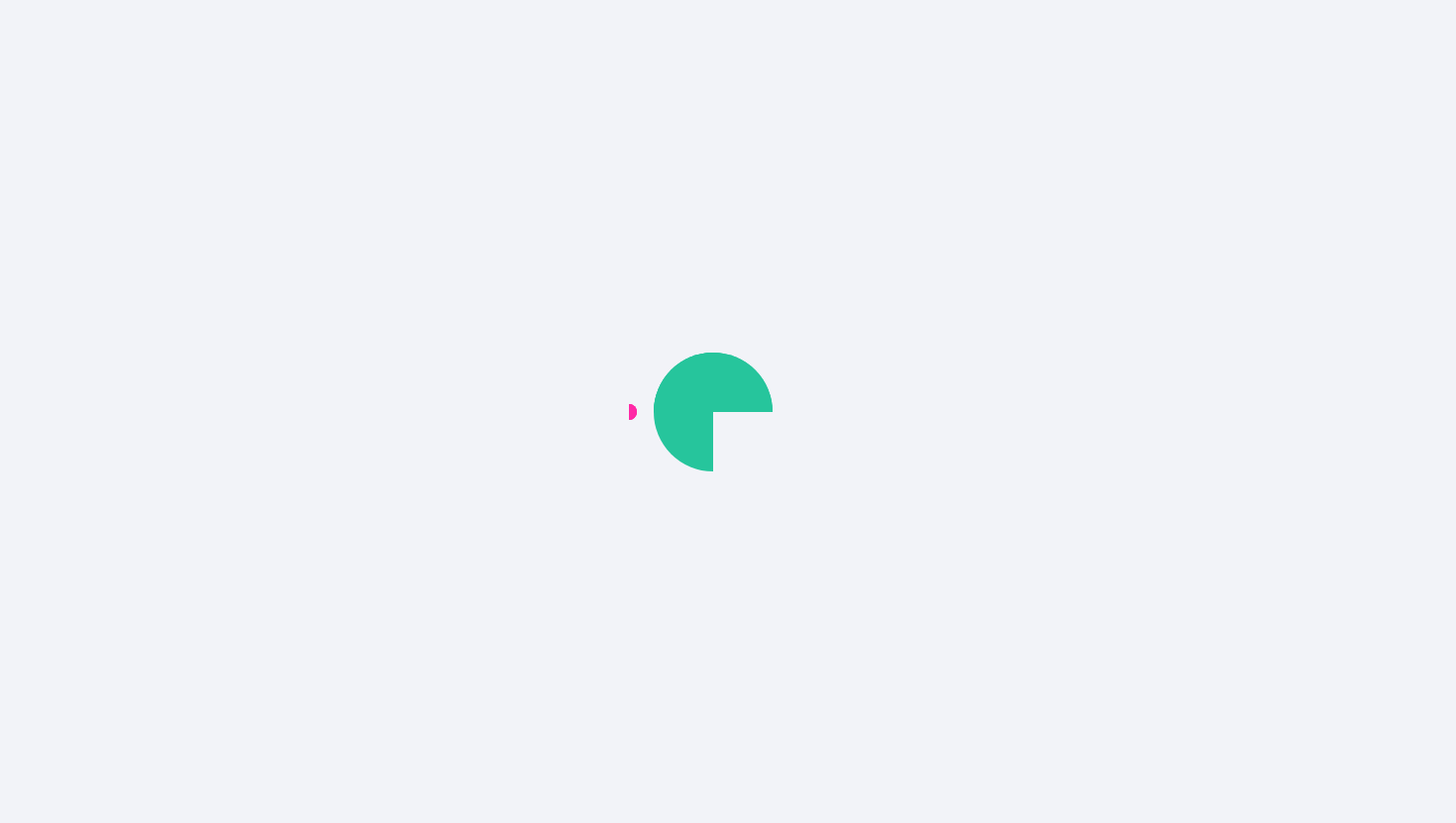 scroll, scrollTop: 0, scrollLeft: 0, axis: both 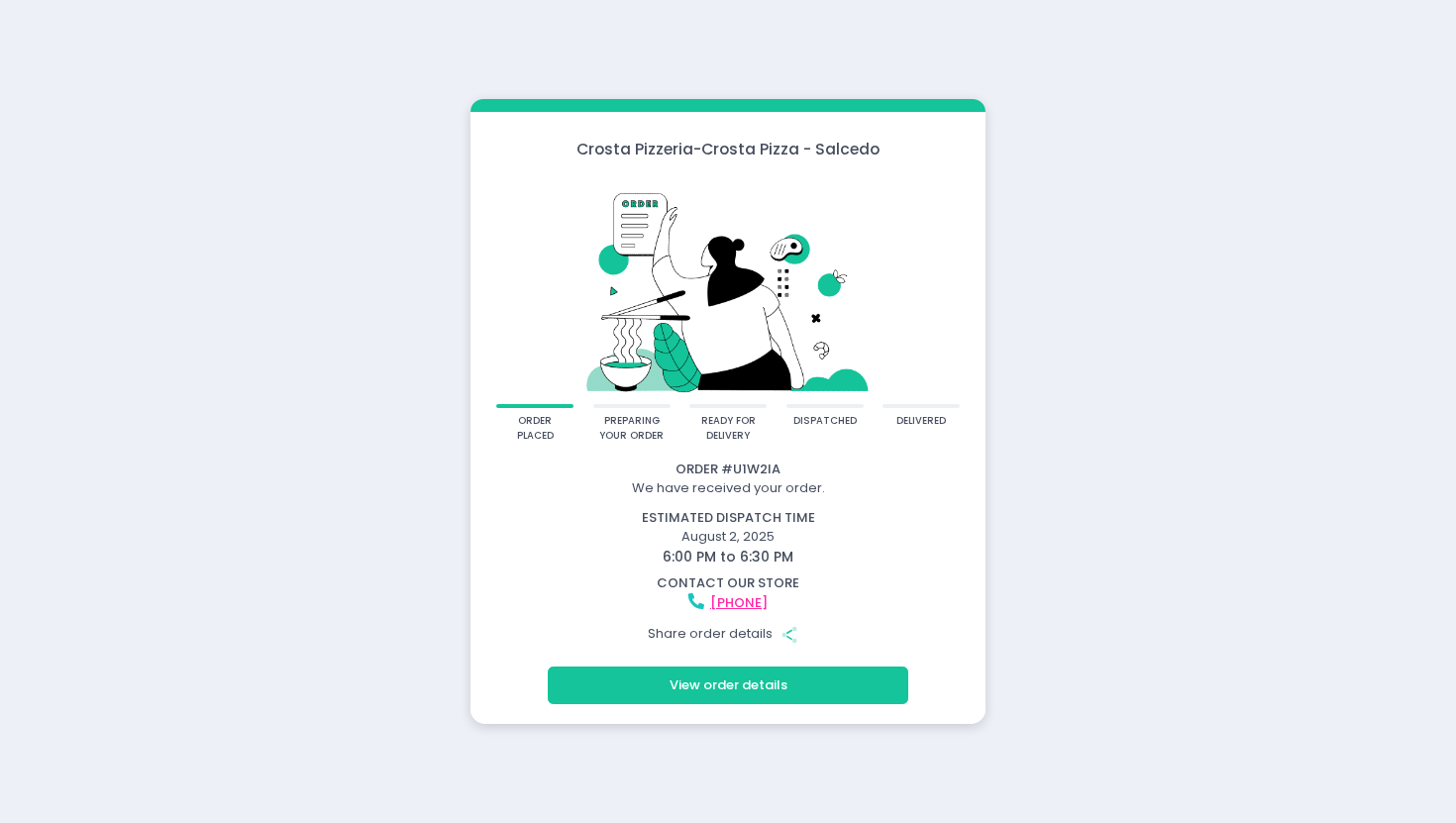 click on "View order details" at bounding box center (728, 685) 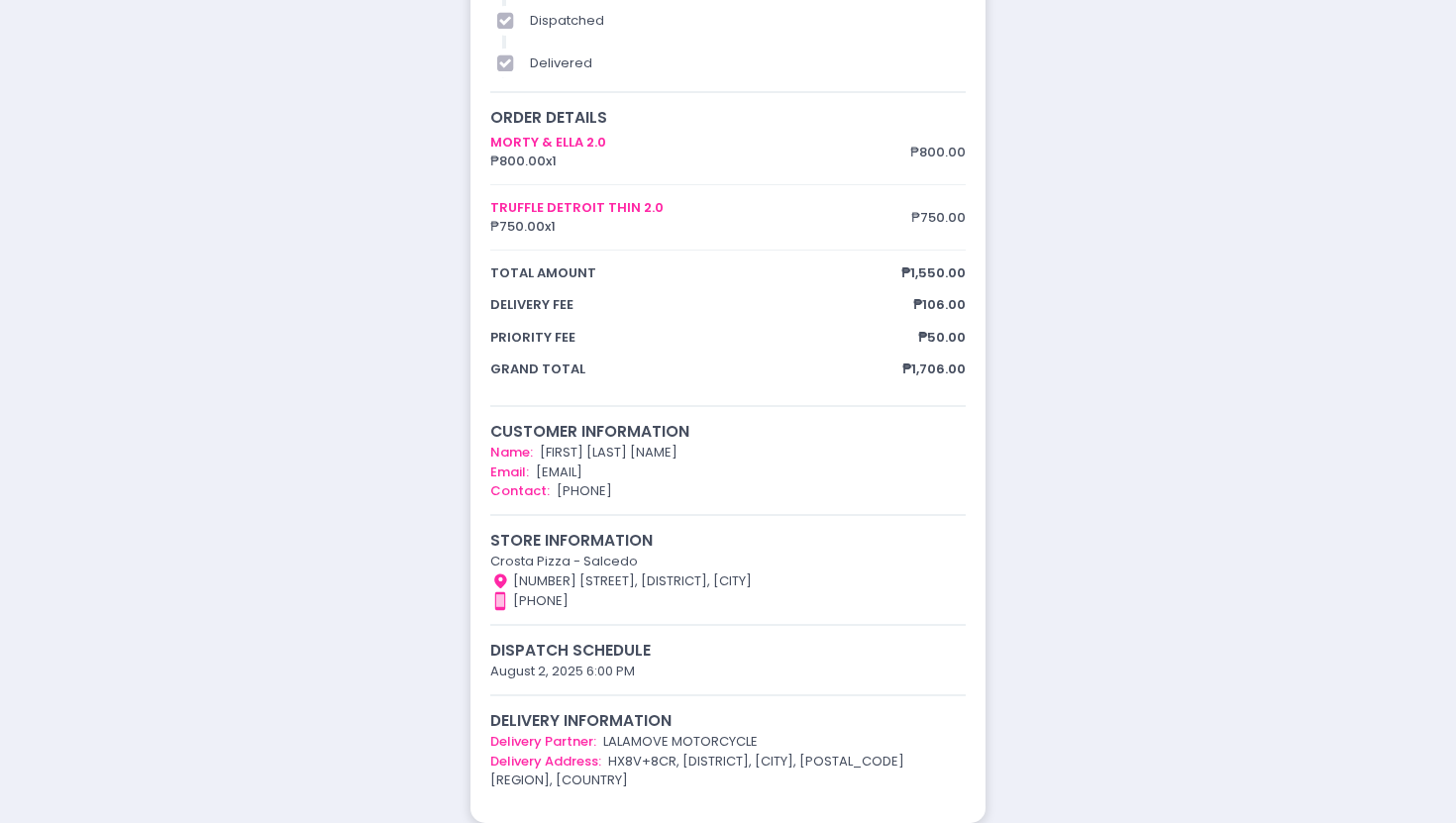 scroll, scrollTop: 0, scrollLeft: 0, axis: both 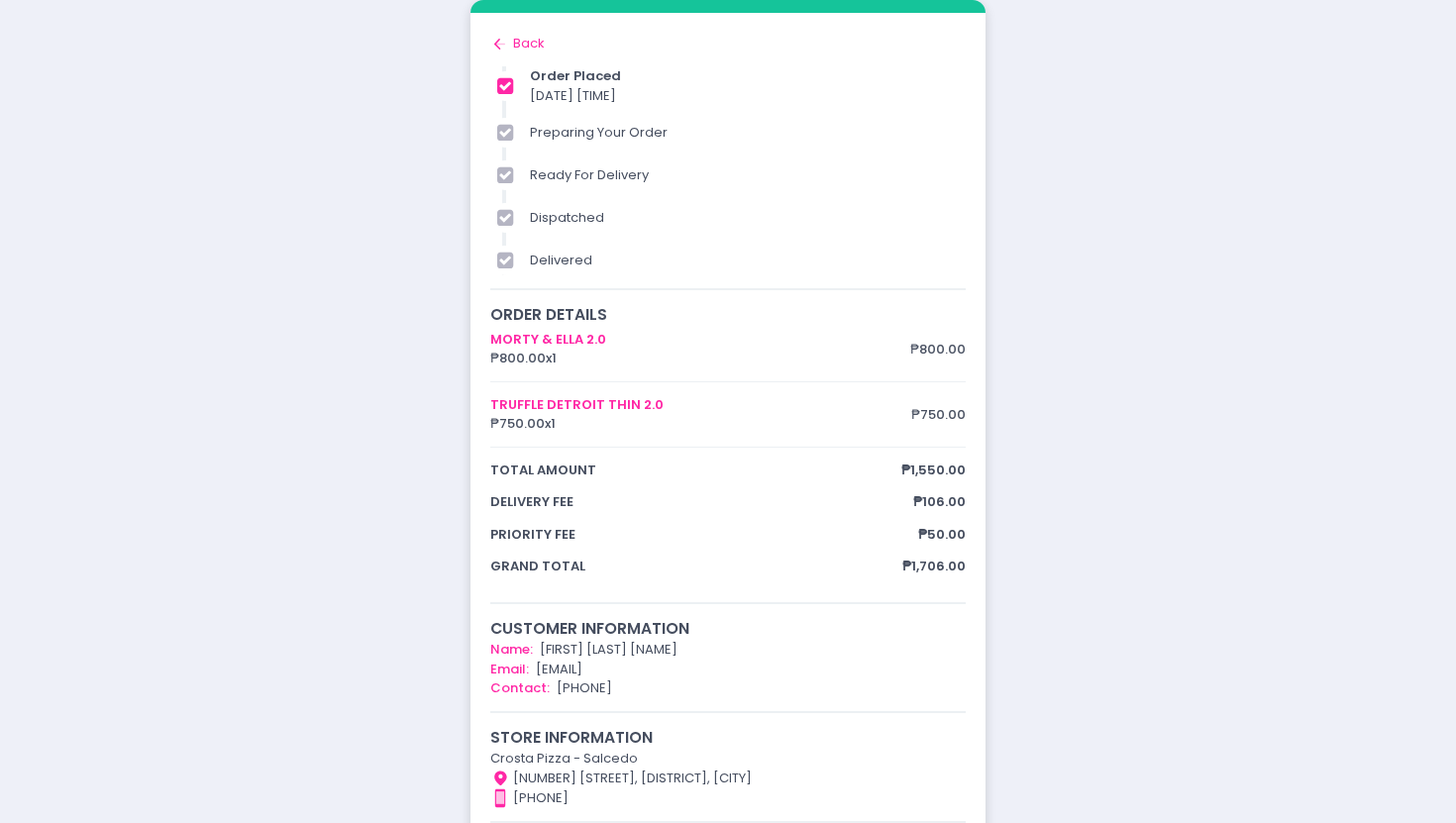 click on "Back to home Created with Sketch." 